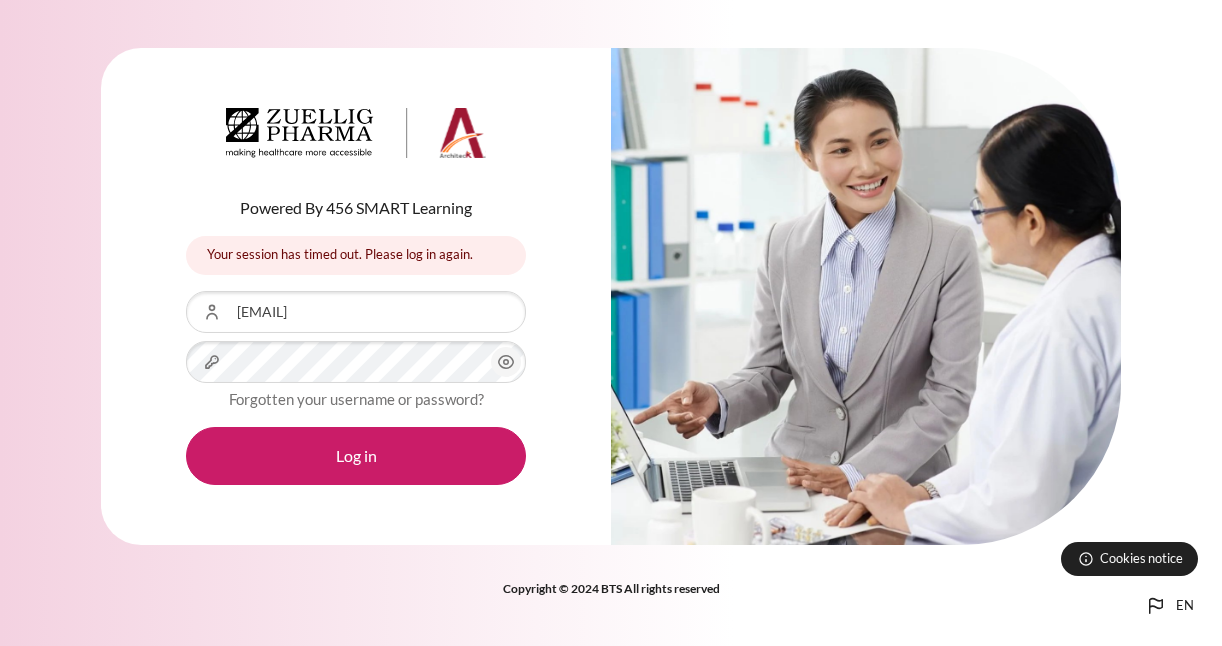 scroll, scrollTop: 0, scrollLeft: 0, axis: both 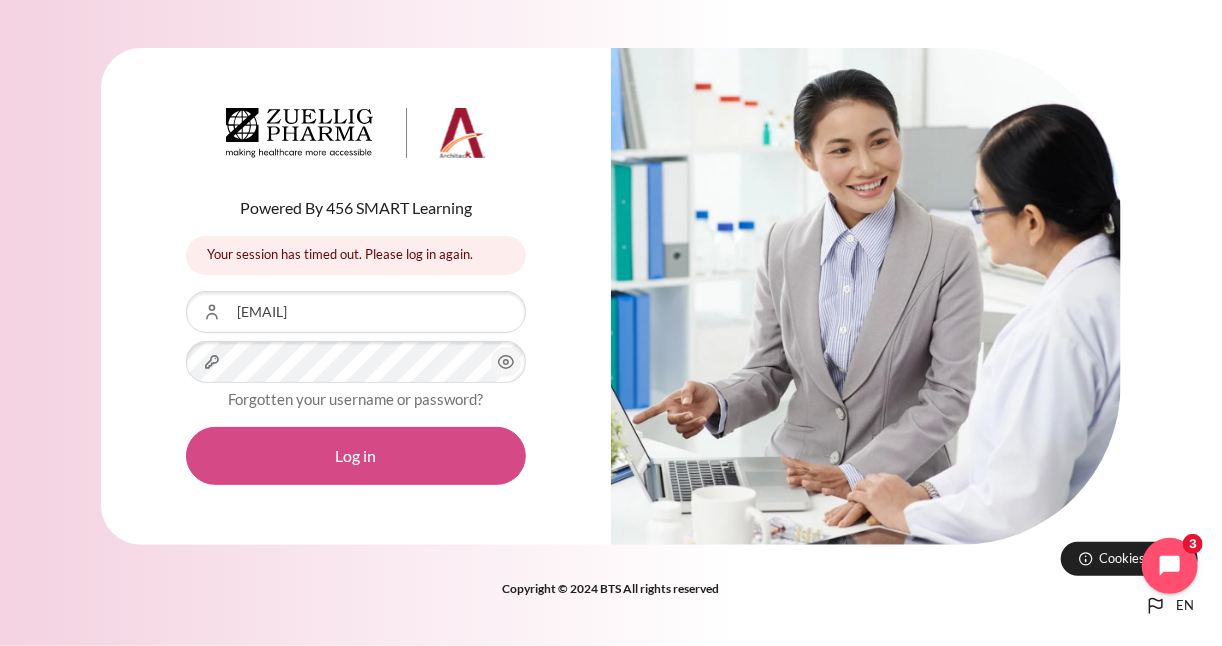 click on "Log in" at bounding box center (356, 456) 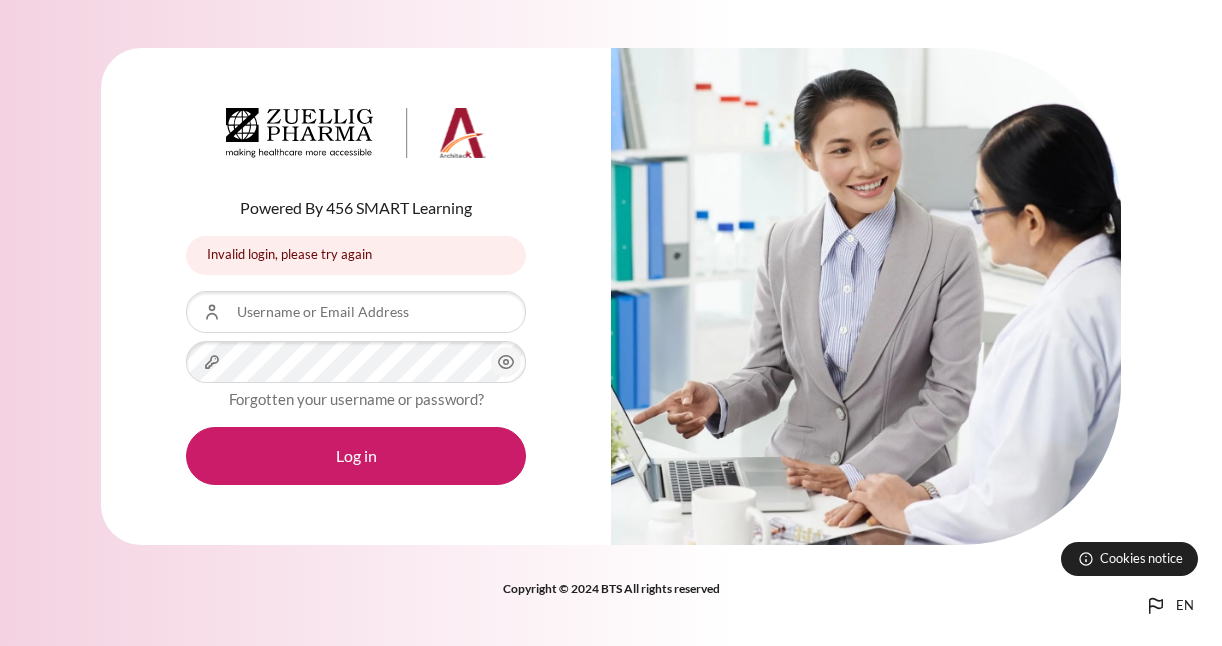 scroll, scrollTop: 0, scrollLeft: 0, axis: both 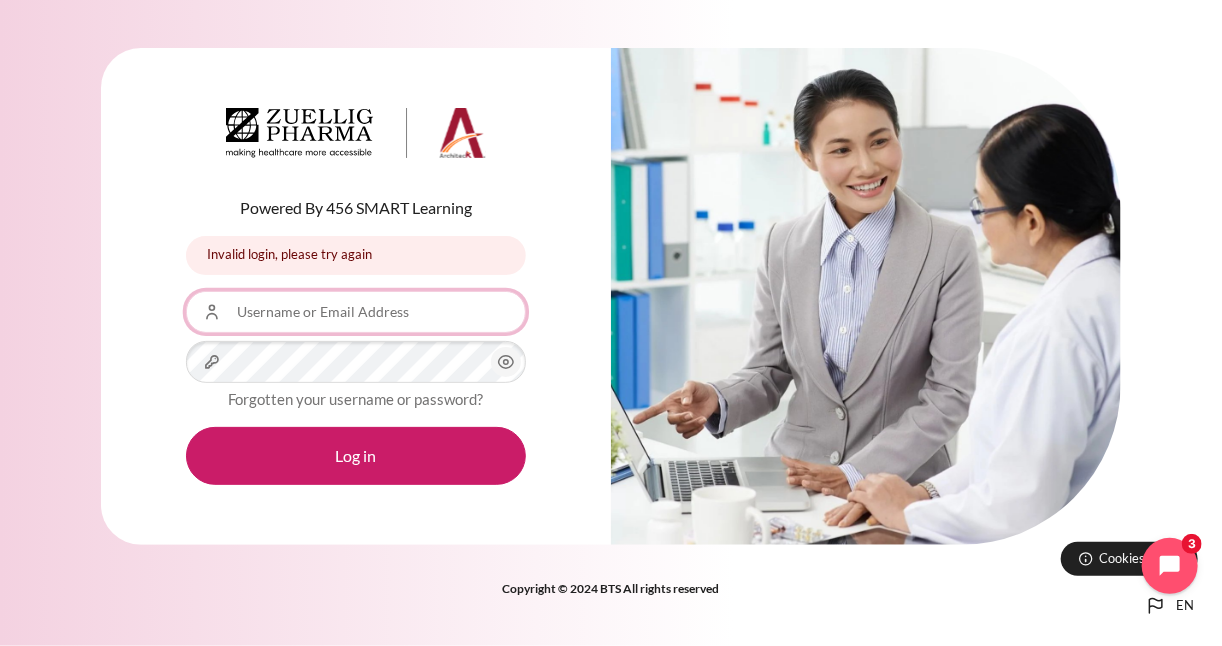 click on "Username or Email Address" at bounding box center (356, 312) 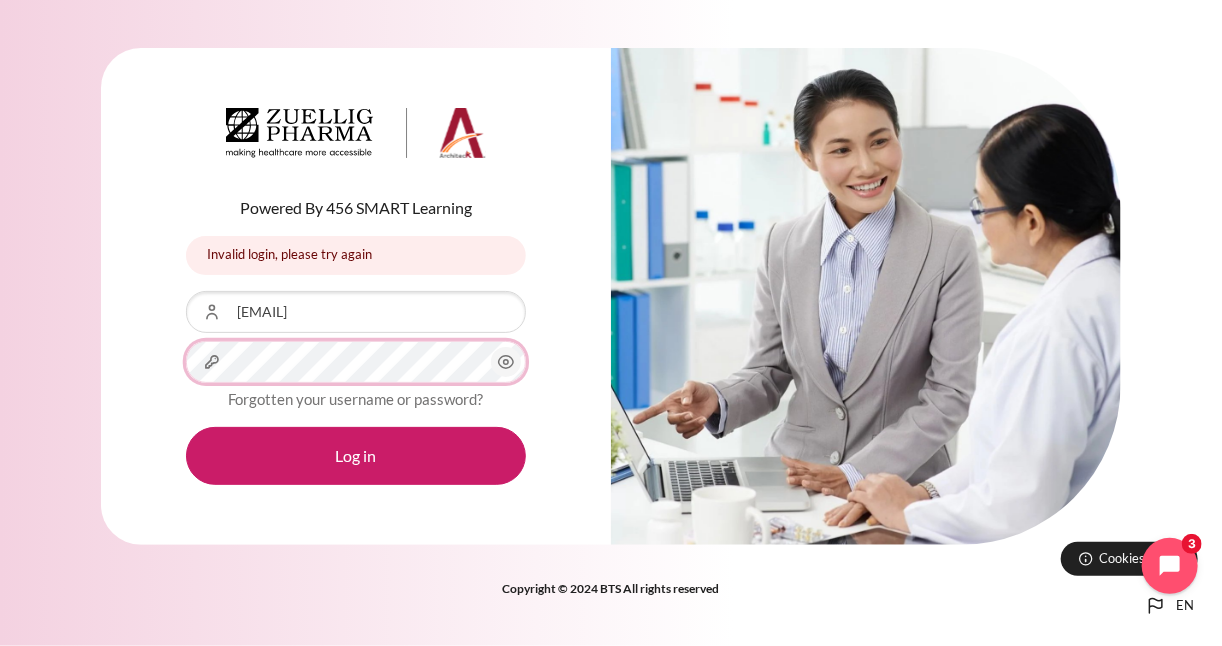 click on "Log in" at bounding box center [356, 456] 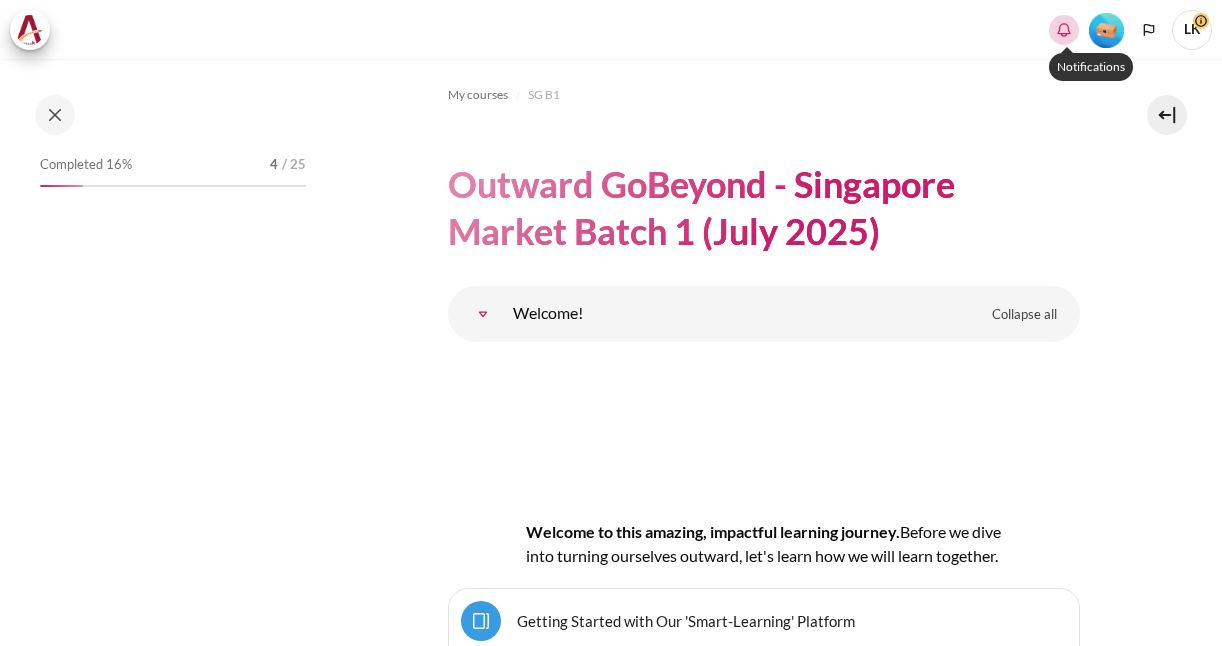 scroll, scrollTop: 0, scrollLeft: 0, axis: both 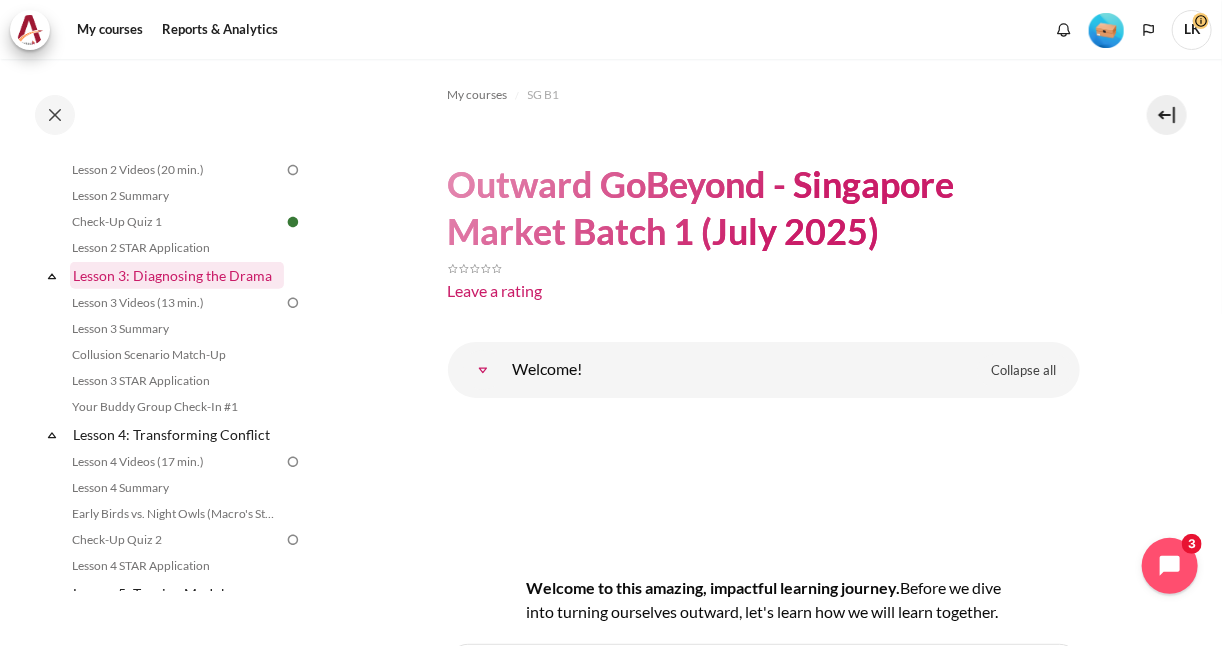 click on "Lesson 3: Diagnosing the Drama" at bounding box center (177, 275) 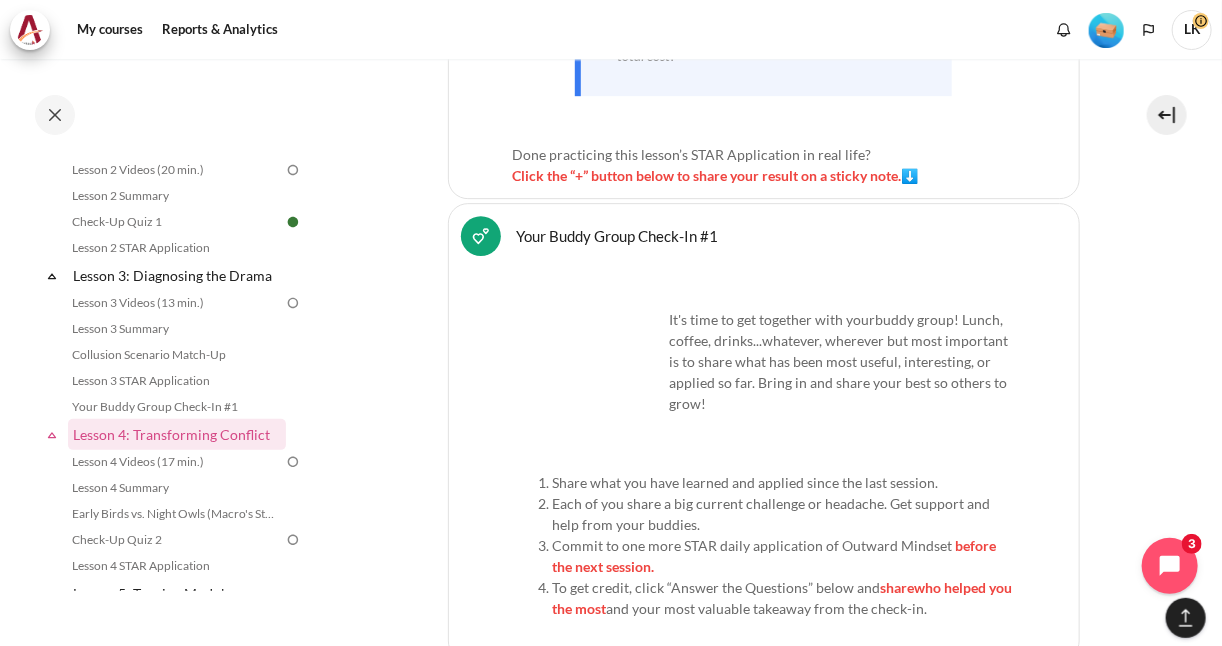 scroll, scrollTop: 8801, scrollLeft: 0, axis: vertical 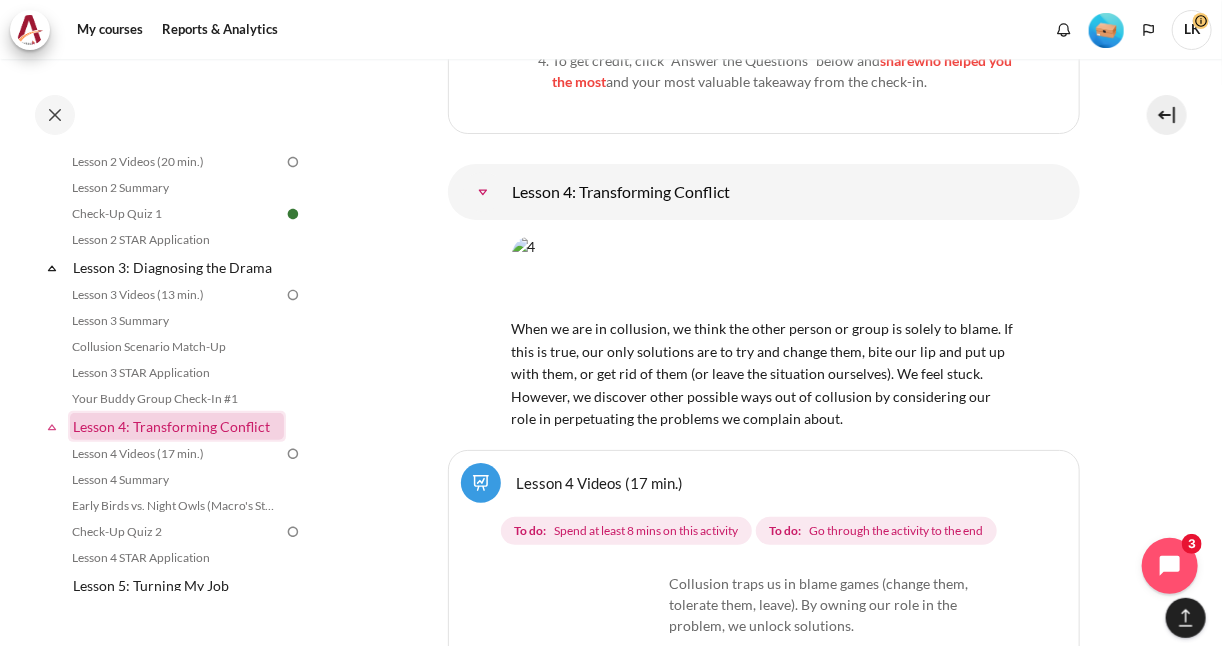 click on "Lesson 4: Transforming Conflict" at bounding box center [177, 426] 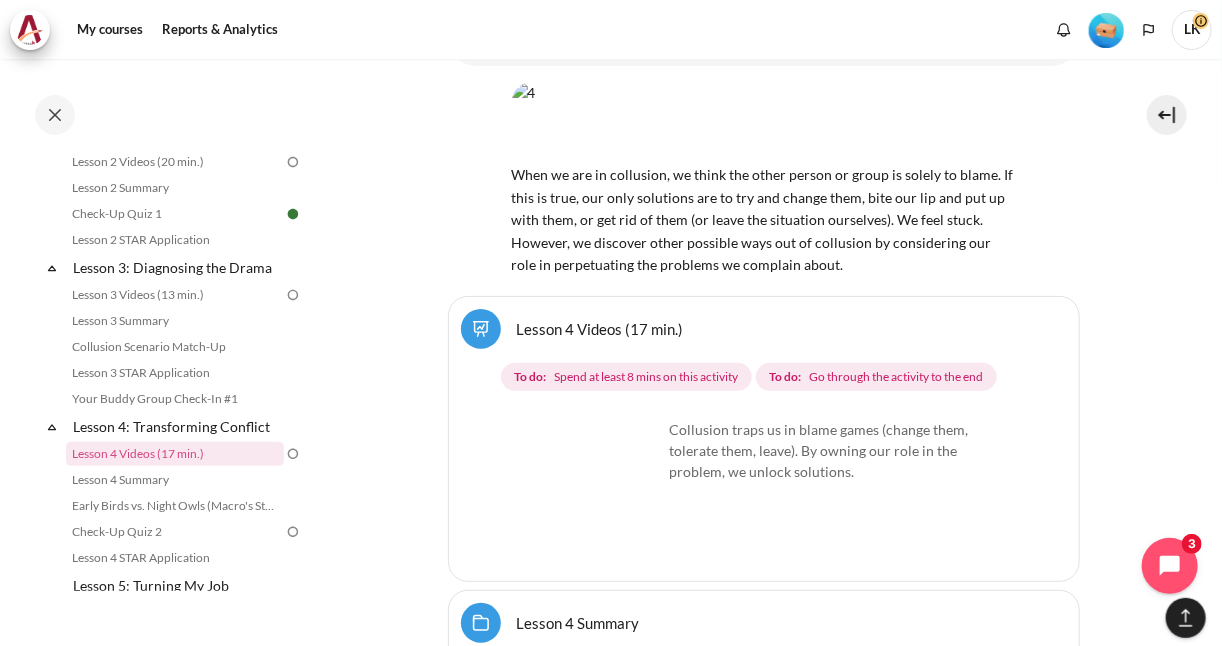 scroll, scrollTop: 9331, scrollLeft: 0, axis: vertical 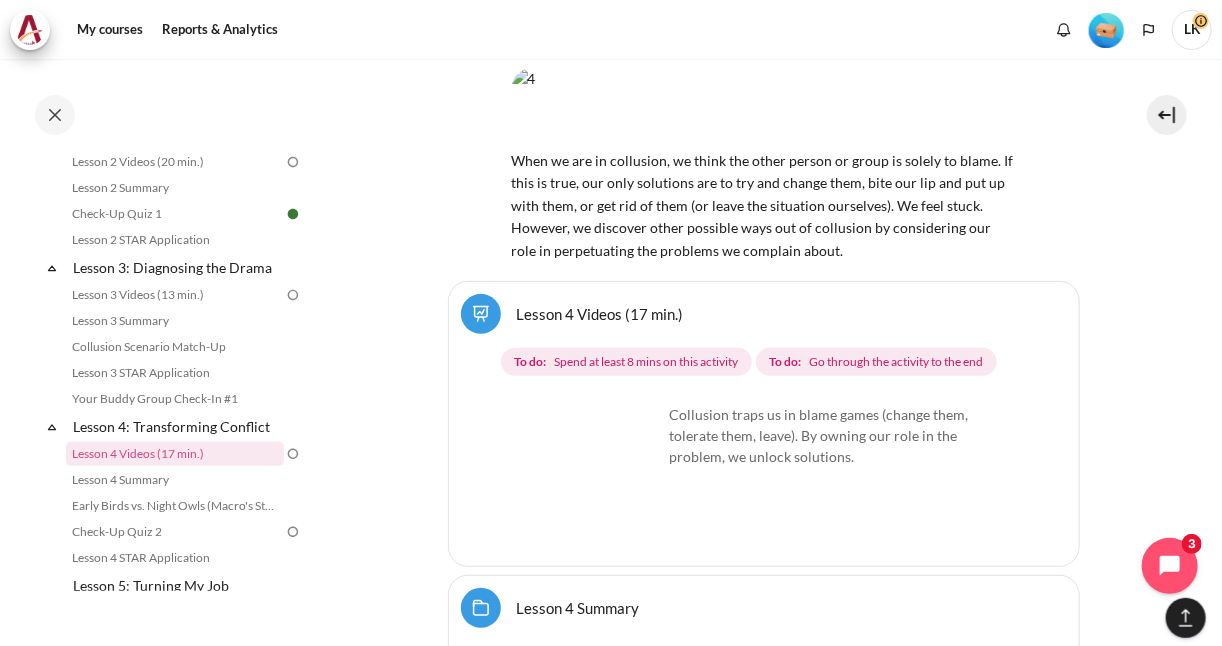 click at bounding box center [588, 479] 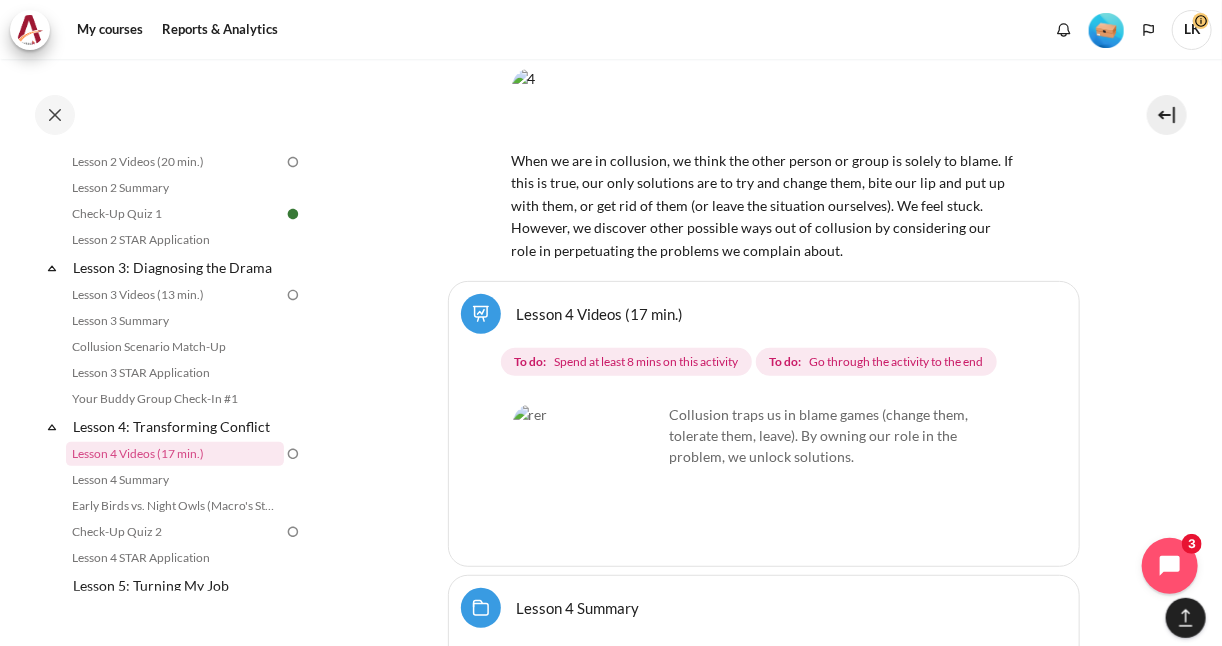click on "Collusion
traps us in blame games (change them, tolerate them, leave). By owning our role
in the problem, we unlock solutions." at bounding box center (764, 435) 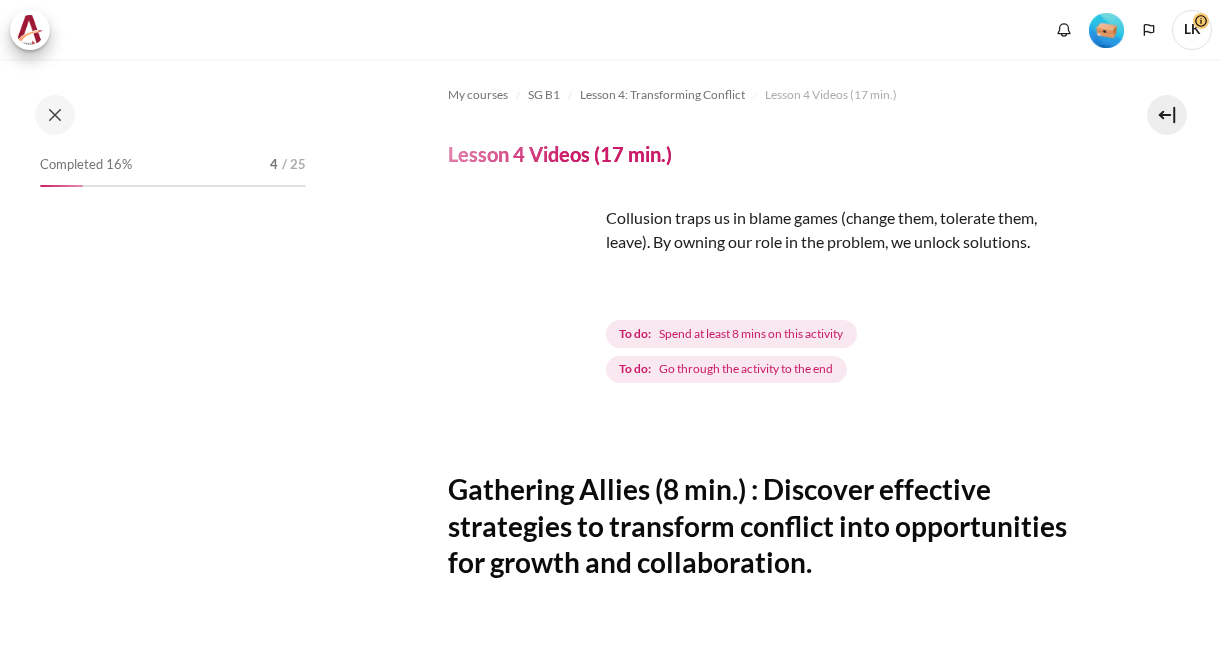 scroll, scrollTop: 0, scrollLeft: 0, axis: both 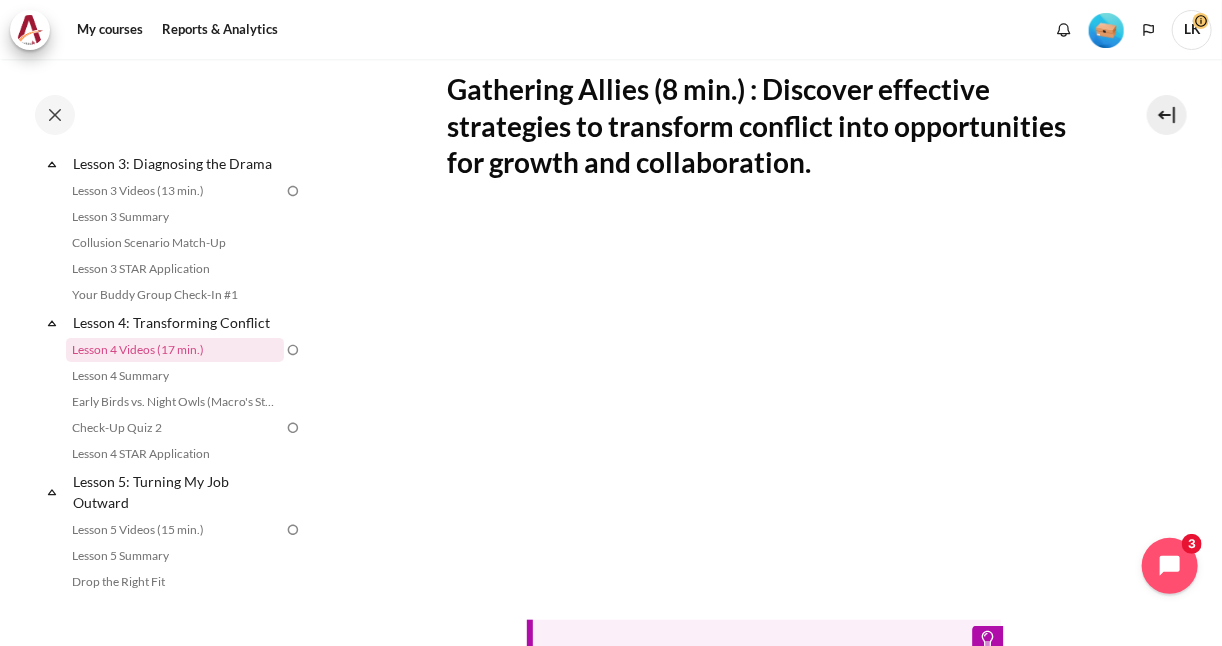 click on "My courses
SG B1
Lesson 4: Transforming Conflict
Lesson 4 Videos (17 min.)
Lesson 4 Videos (17 min.)
Completion requirements" at bounding box center (763, 333) 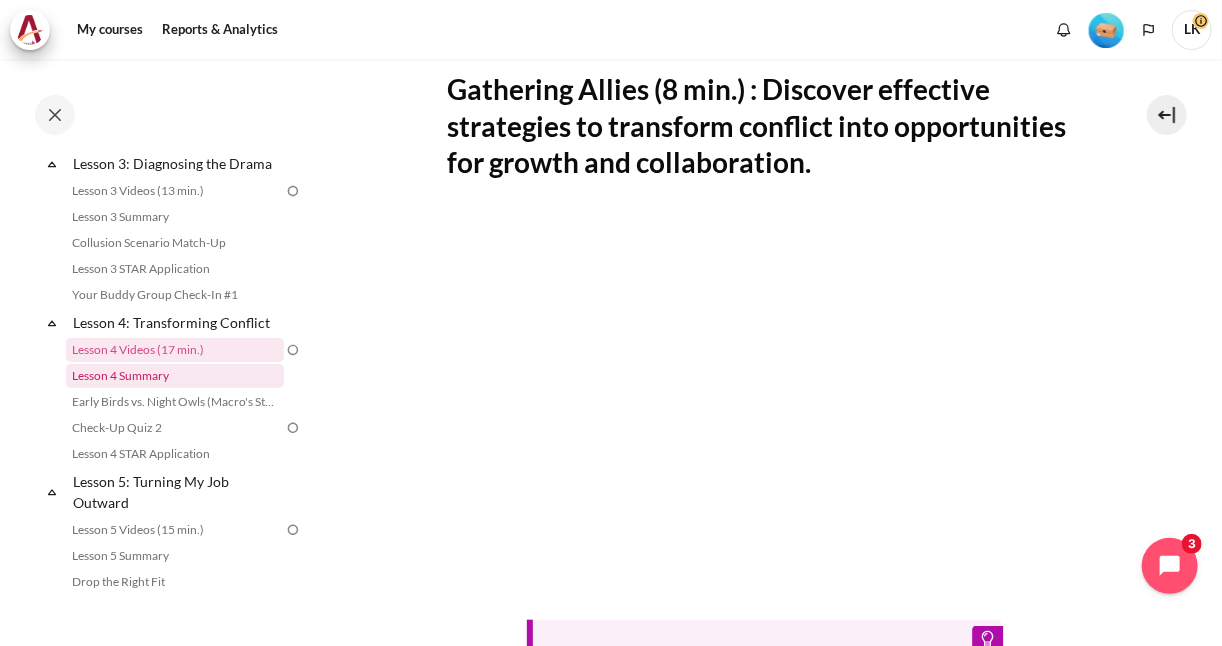click on "Lesson 4 Summary" at bounding box center [175, 376] 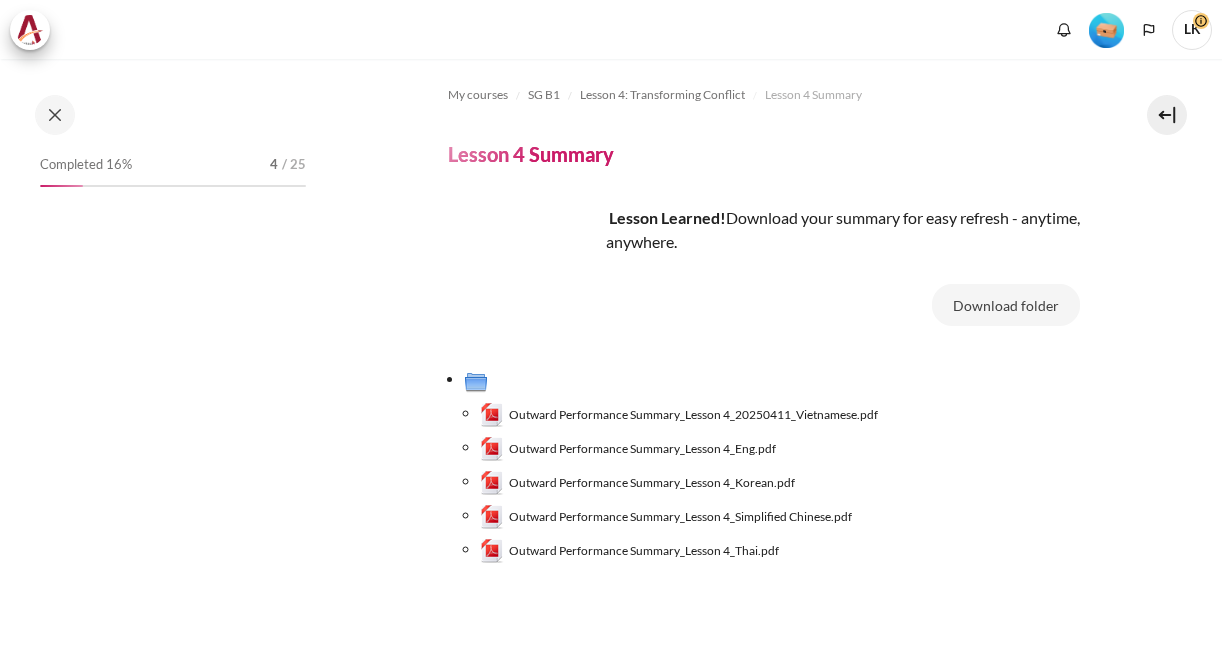 scroll, scrollTop: 0, scrollLeft: 0, axis: both 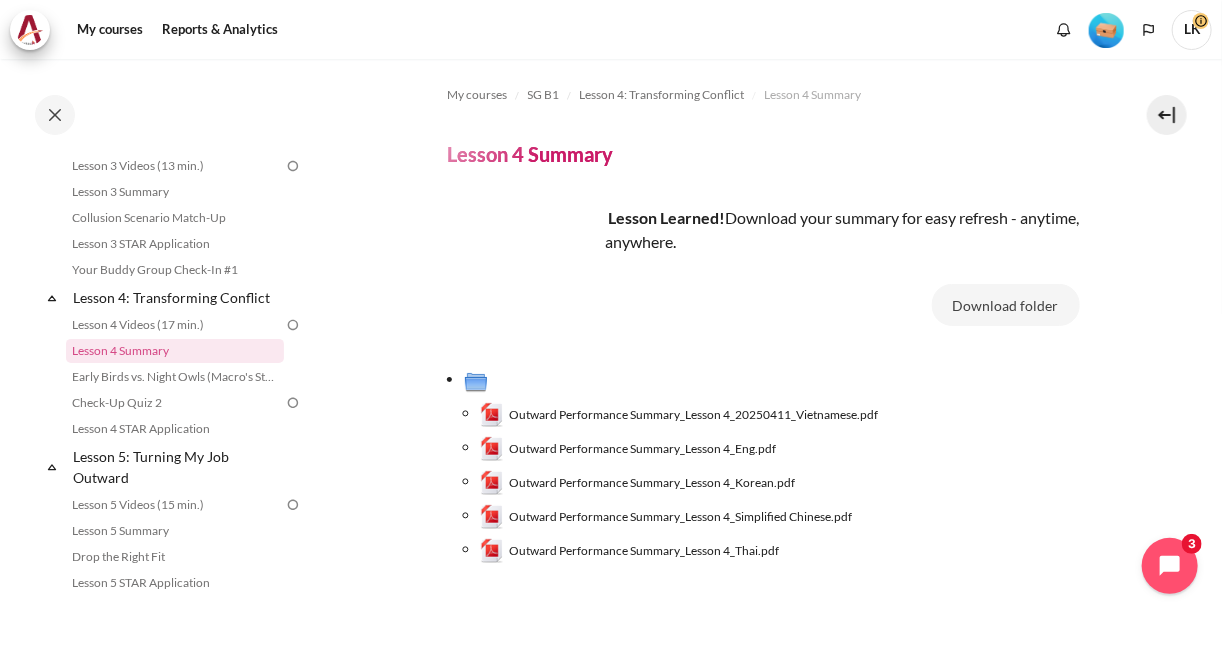 click on "Outward Performance Summary_Lesson 4_Eng.pdf" at bounding box center (780, 449) 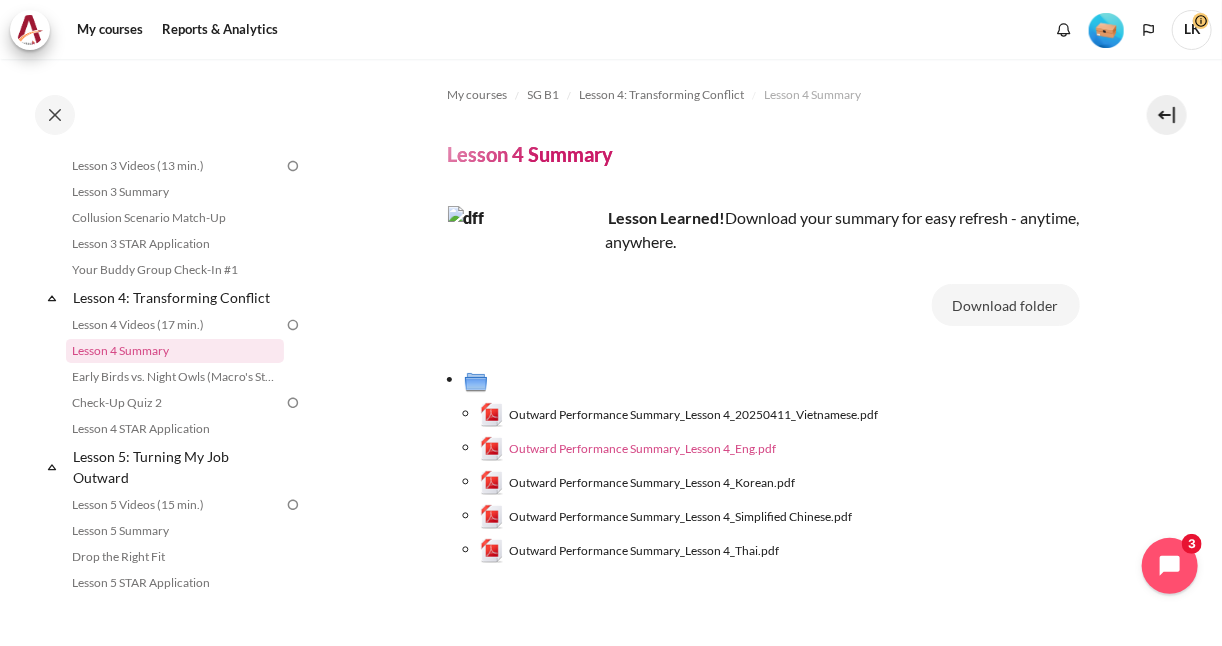 click on "Outward Performance Summary_Lesson 4_Eng.pdf" at bounding box center [642, 449] 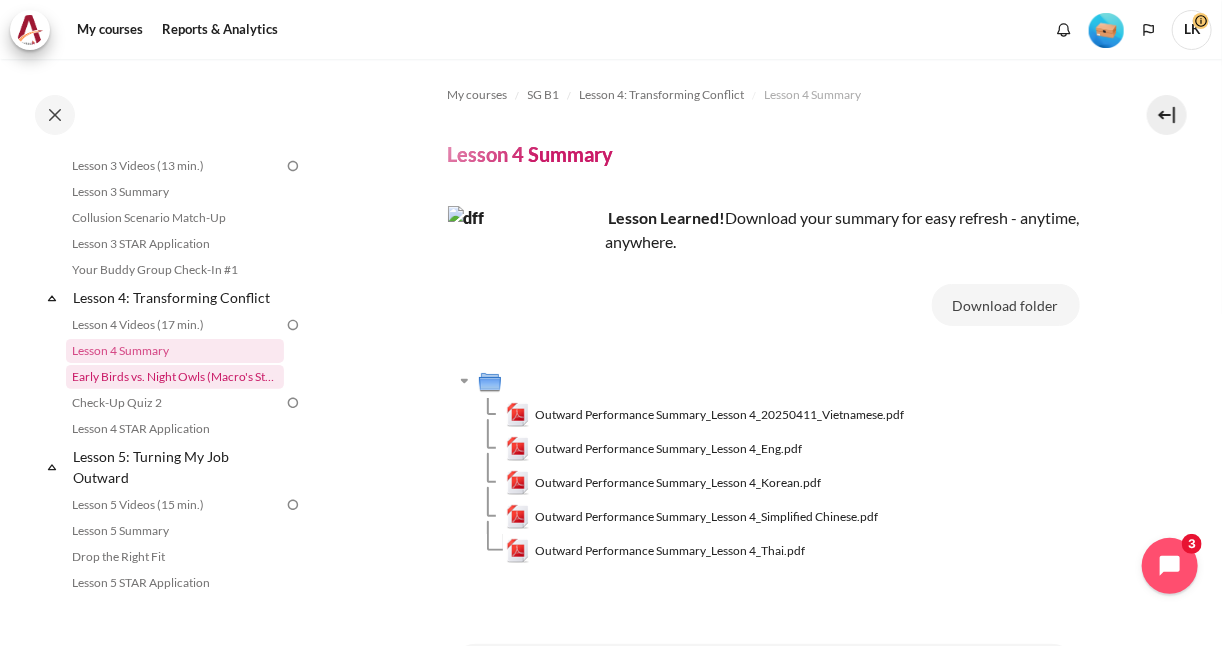 click on "Early Birds vs. Night Owls (Macro's Story)" at bounding box center [175, 377] 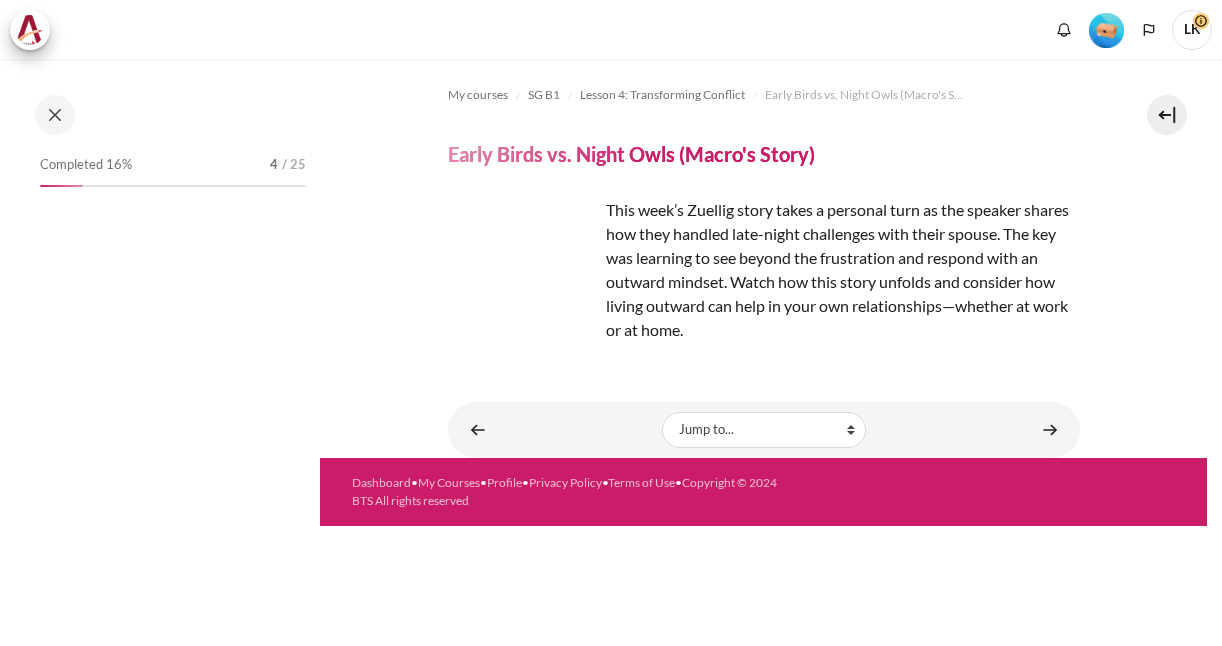 scroll, scrollTop: 0, scrollLeft: 0, axis: both 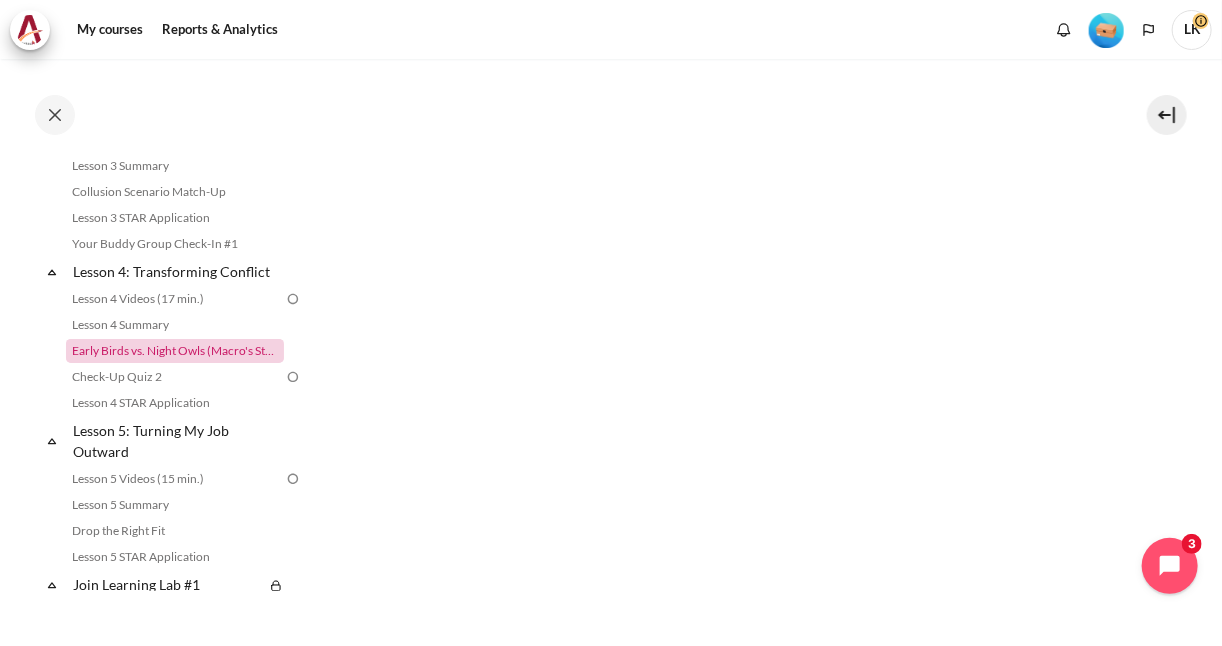 click on "Early Birds vs. Night Owls (Macro's Story)" at bounding box center (175, 351) 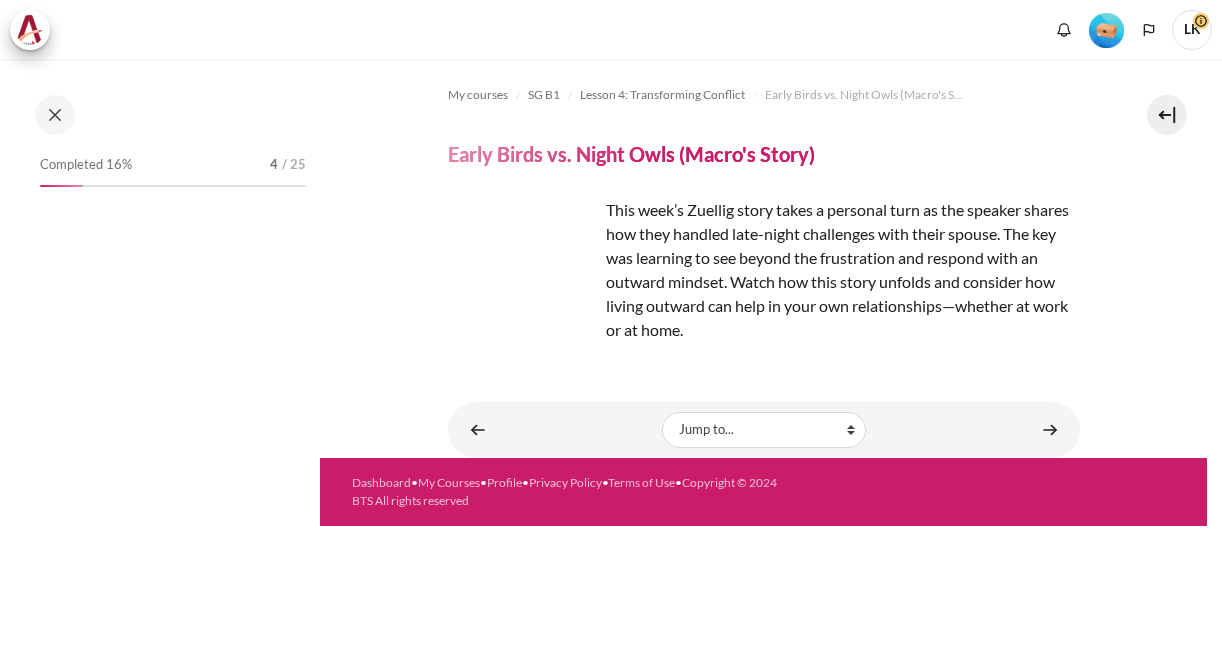 scroll, scrollTop: 0, scrollLeft: 0, axis: both 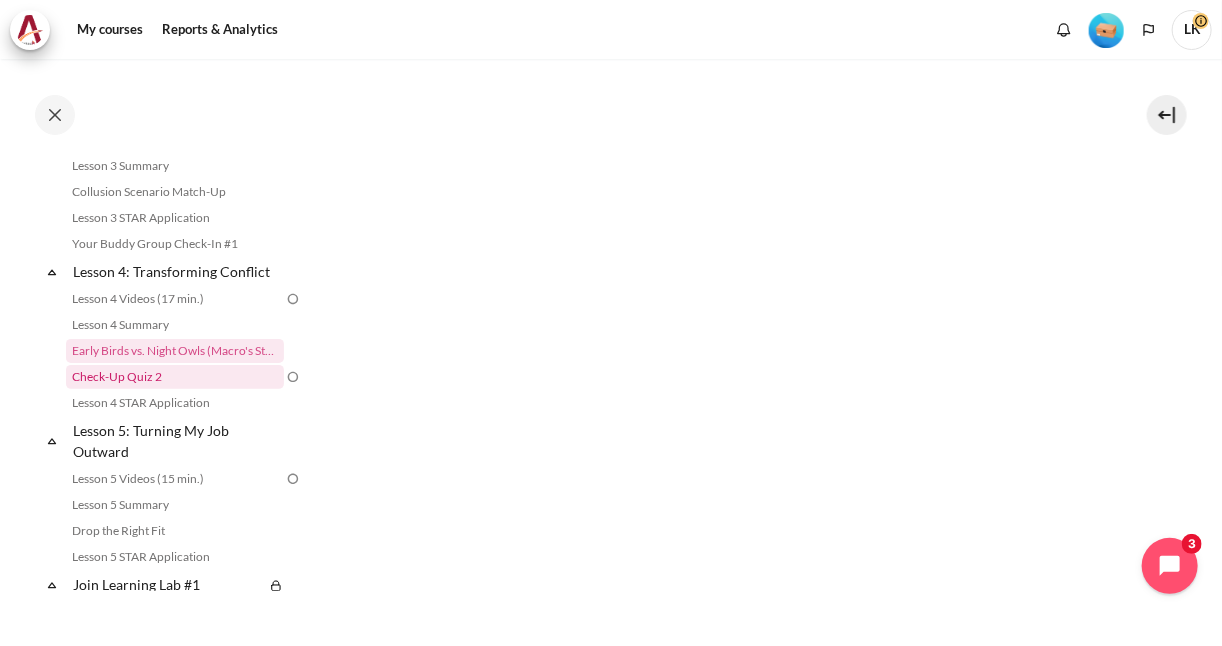 click on "Check-Up Quiz 2" at bounding box center (175, 377) 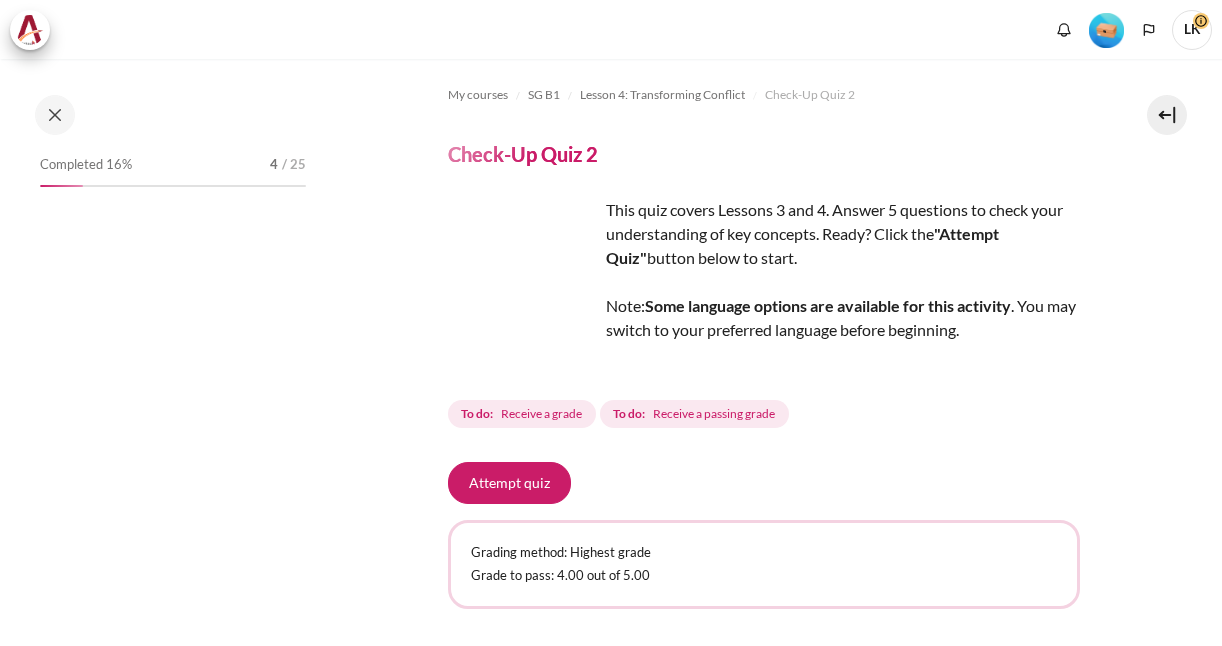 scroll, scrollTop: 0, scrollLeft: 0, axis: both 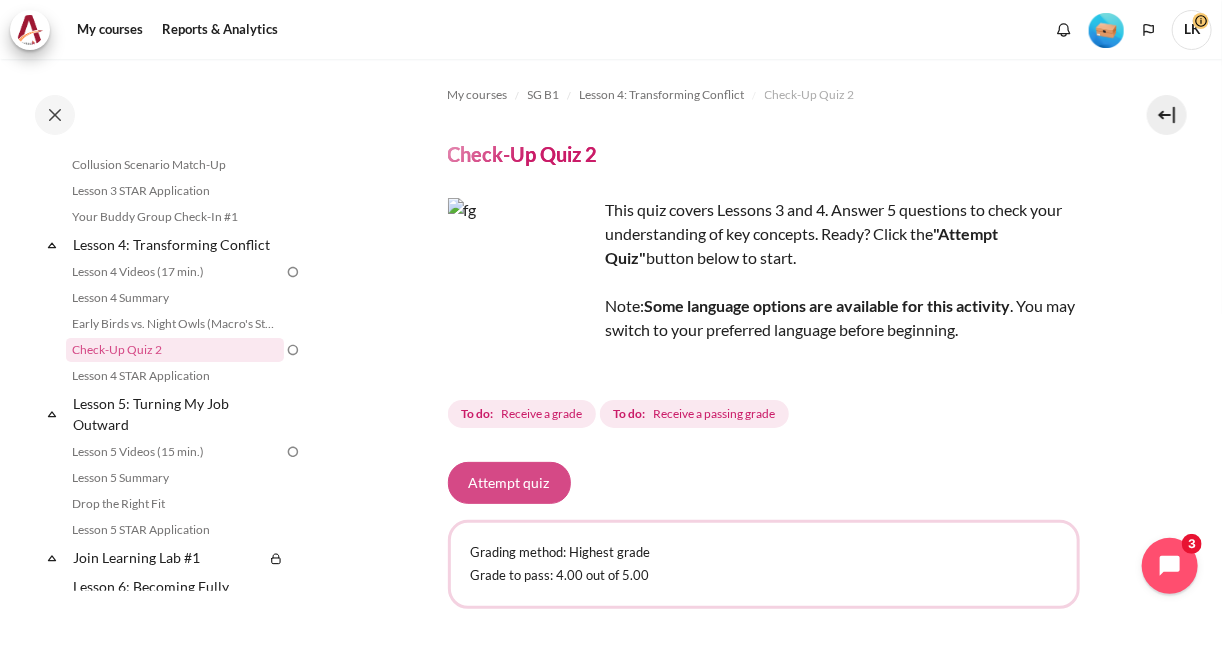 click on "Attempt quiz" at bounding box center [509, 483] 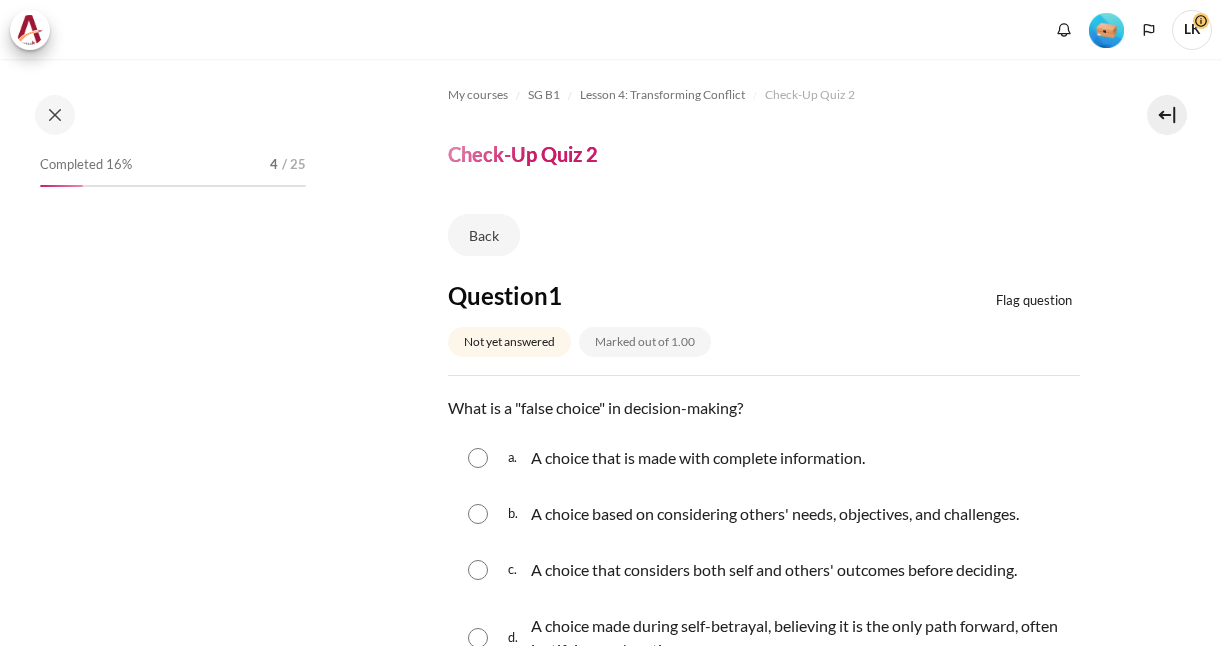 scroll, scrollTop: 0, scrollLeft: 0, axis: both 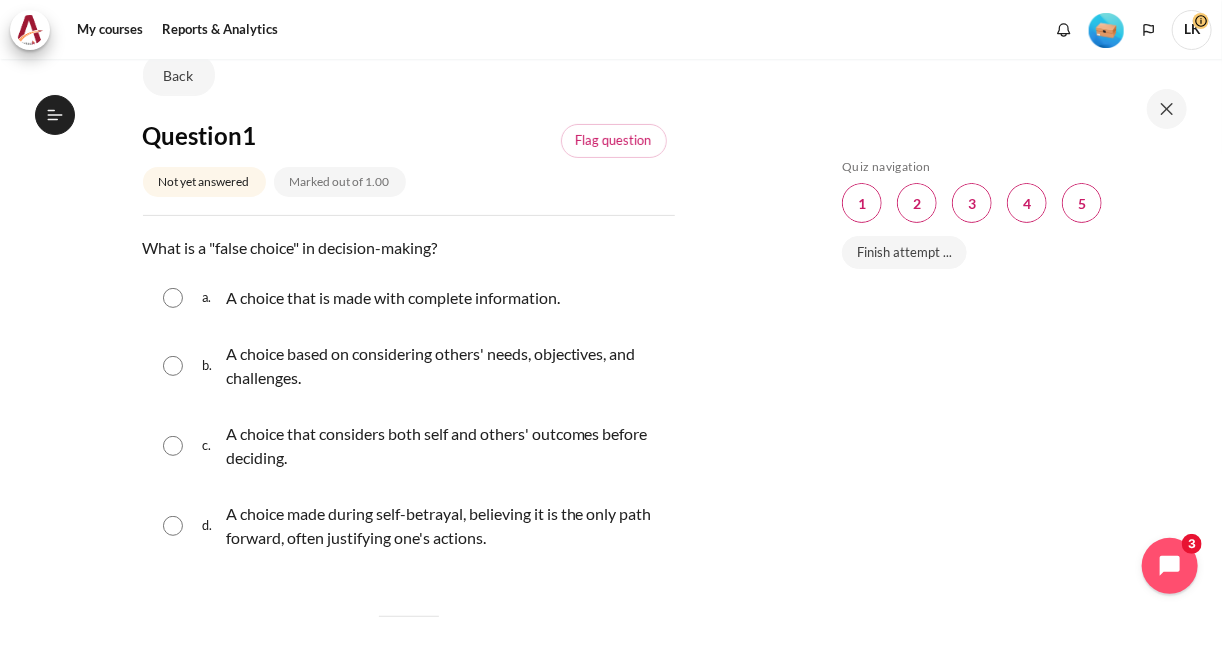 click at bounding box center [173, 526] 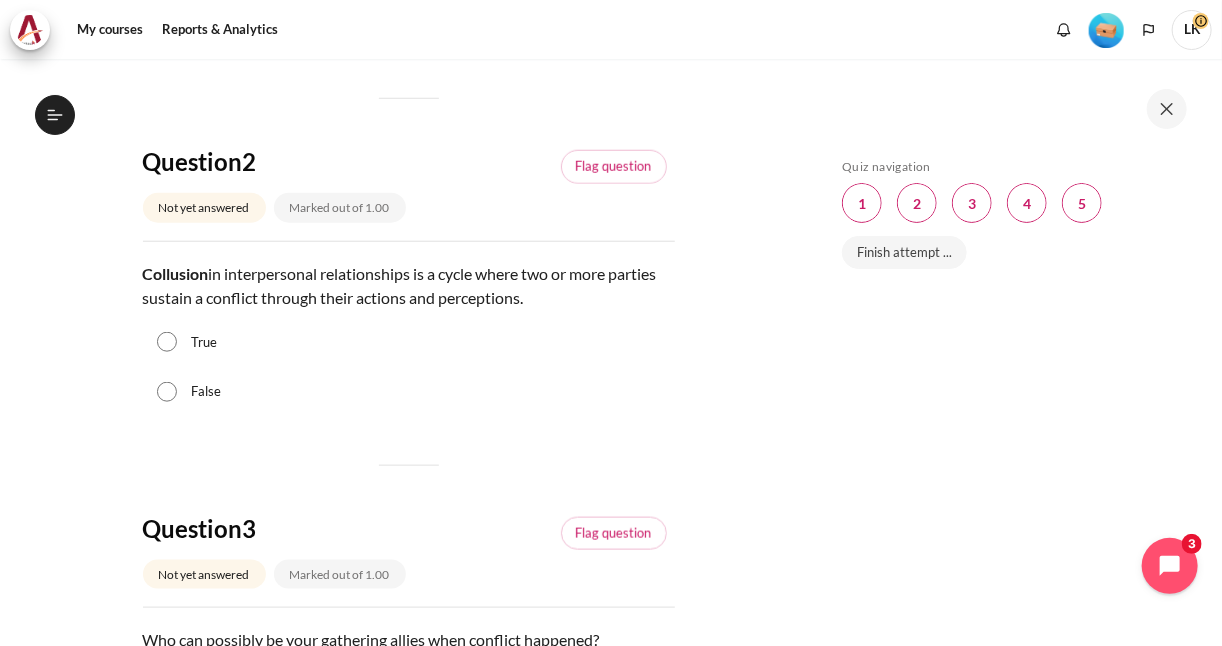 scroll, scrollTop: 720, scrollLeft: 0, axis: vertical 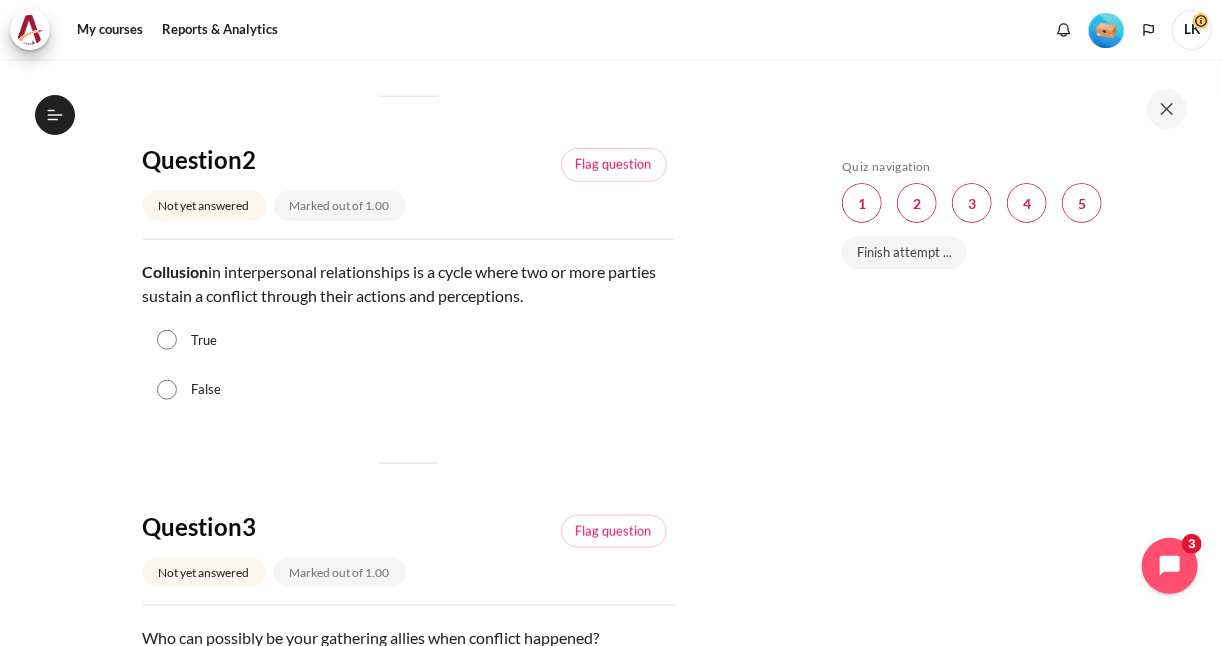 click on "True" at bounding box center (167, 340) 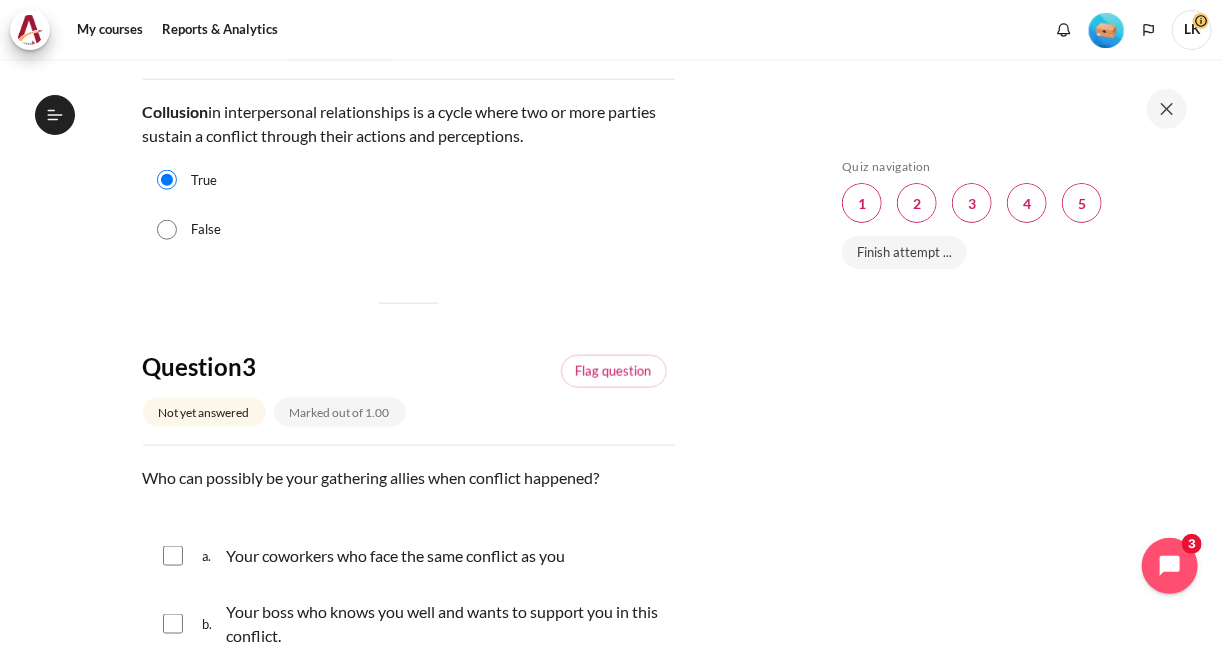 scroll, scrollTop: 1040, scrollLeft: 0, axis: vertical 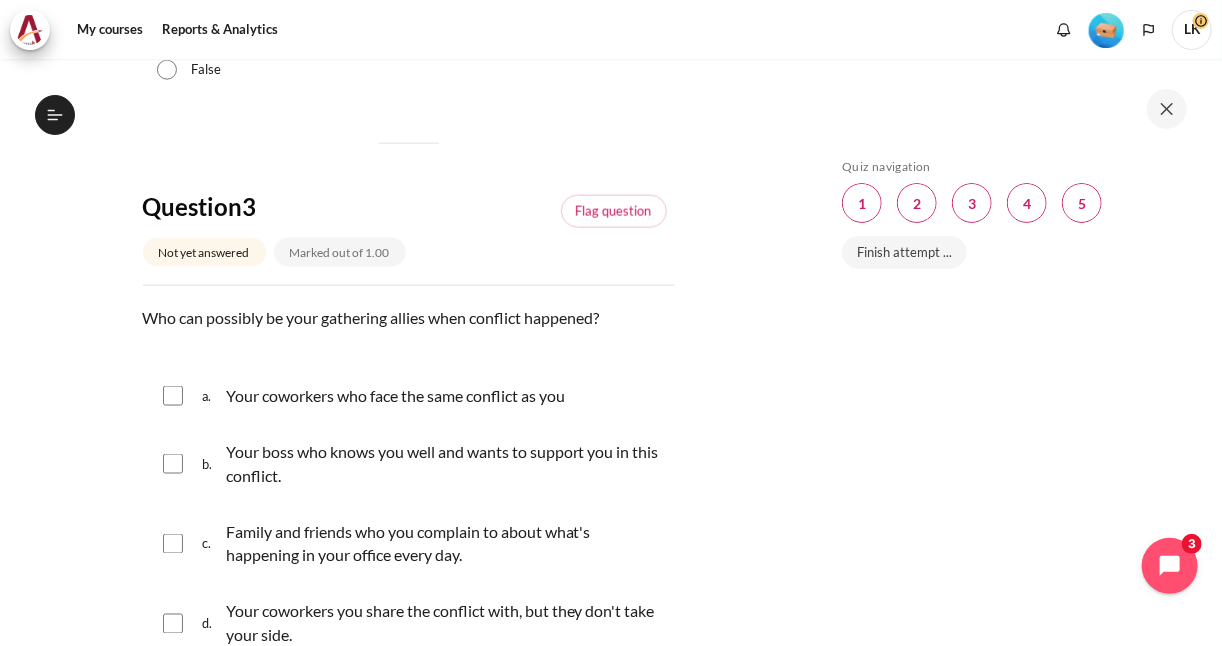 click on "a.  Your coworkers who face the same conflict as you" at bounding box center [409, 396] 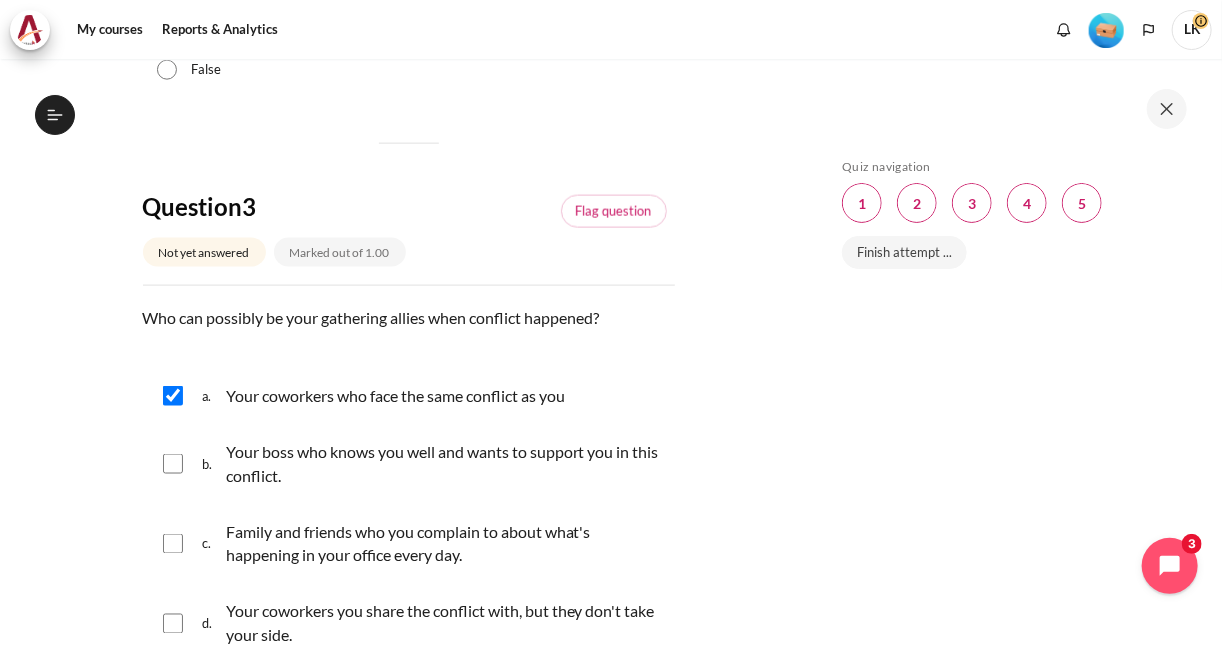 click on "b.  Your boss who knows you well and wants to support you in this conflict." at bounding box center (409, 464) 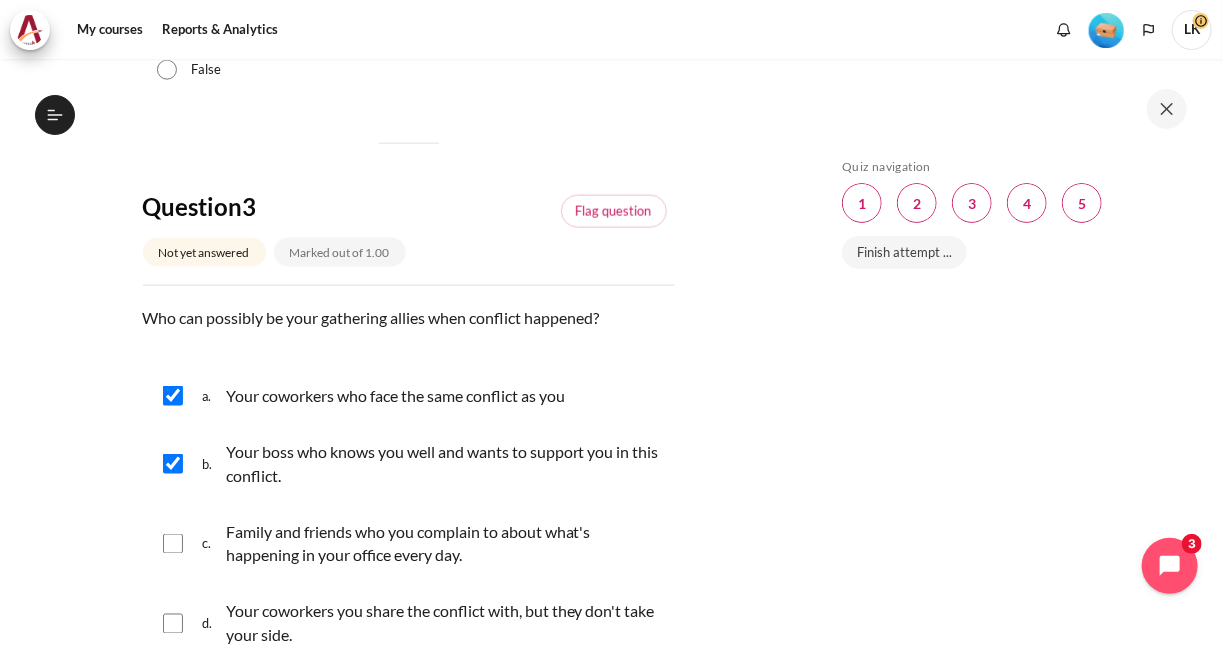 click at bounding box center (173, 544) 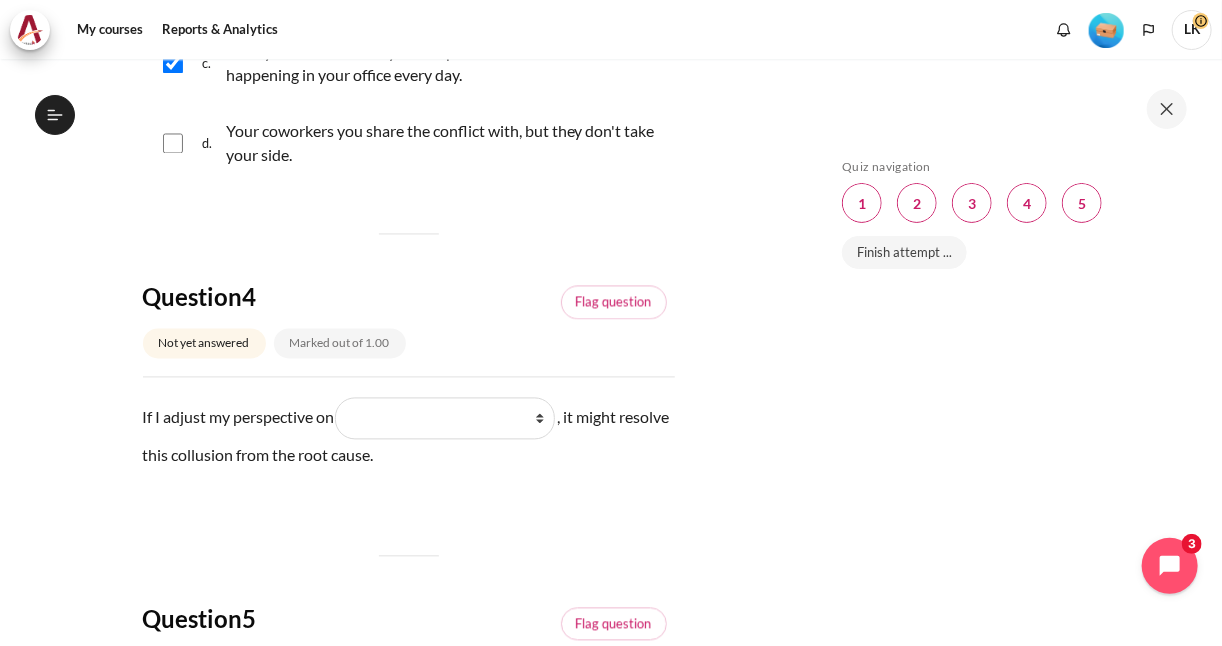 scroll, scrollTop: 1680, scrollLeft: 0, axis: vertical 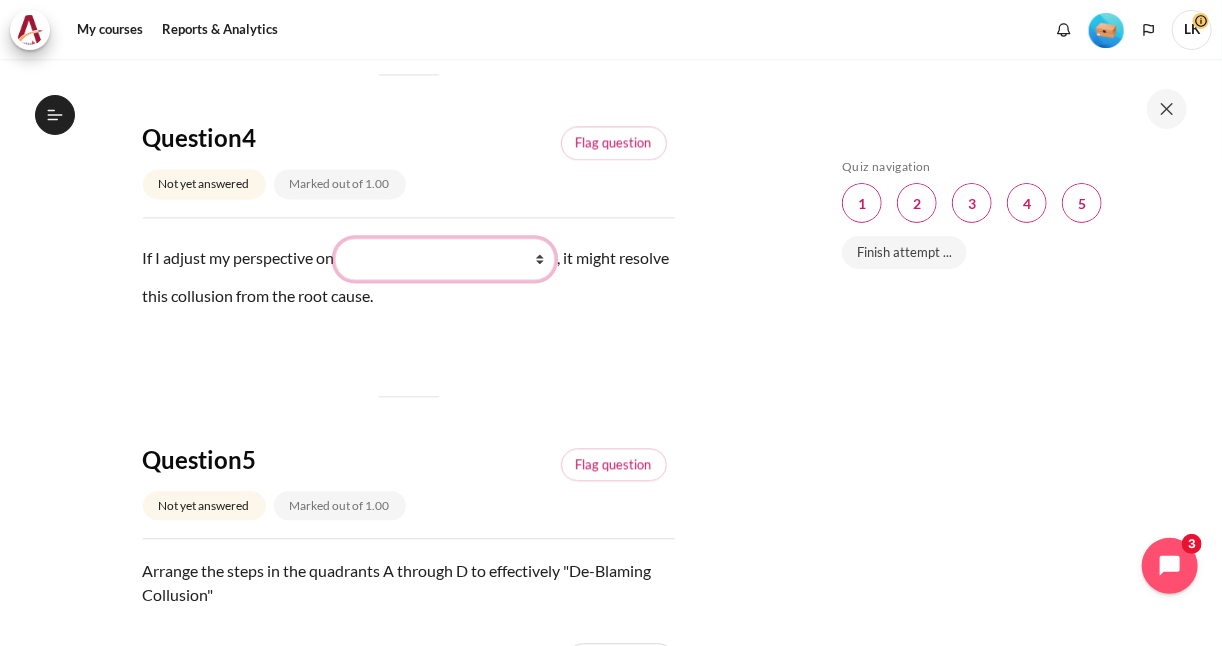 click on "What they do What I see and feel about what they do What I do What they see and feel" at bounding box center (445, 259) 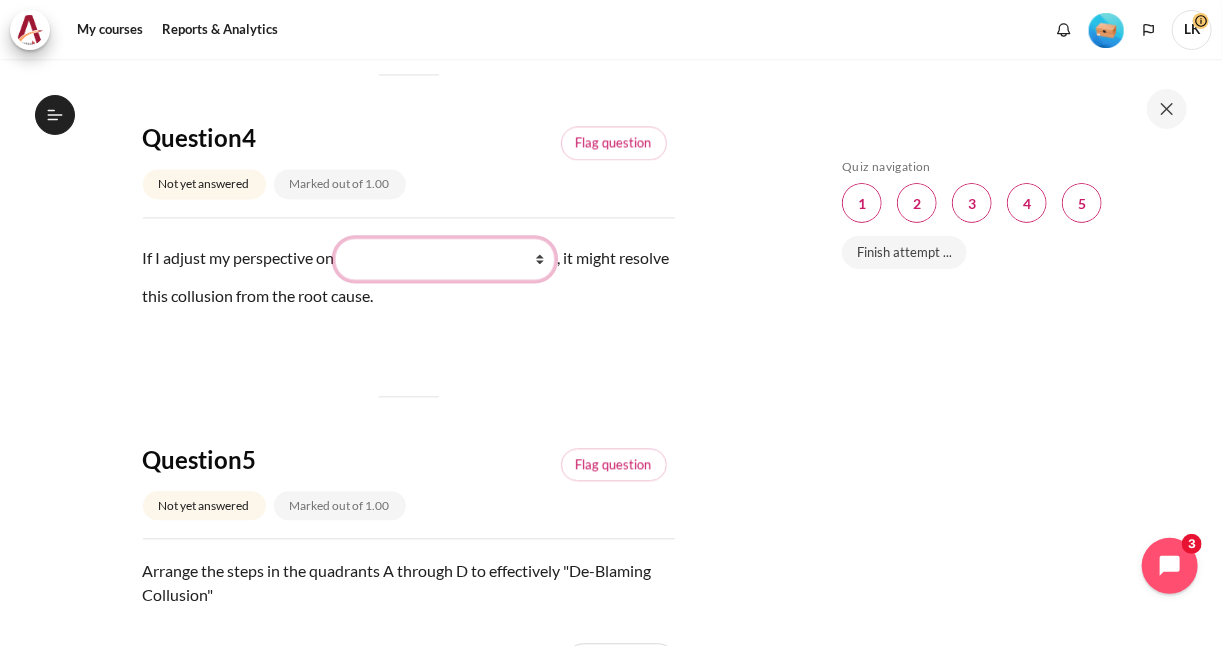 select on "2" 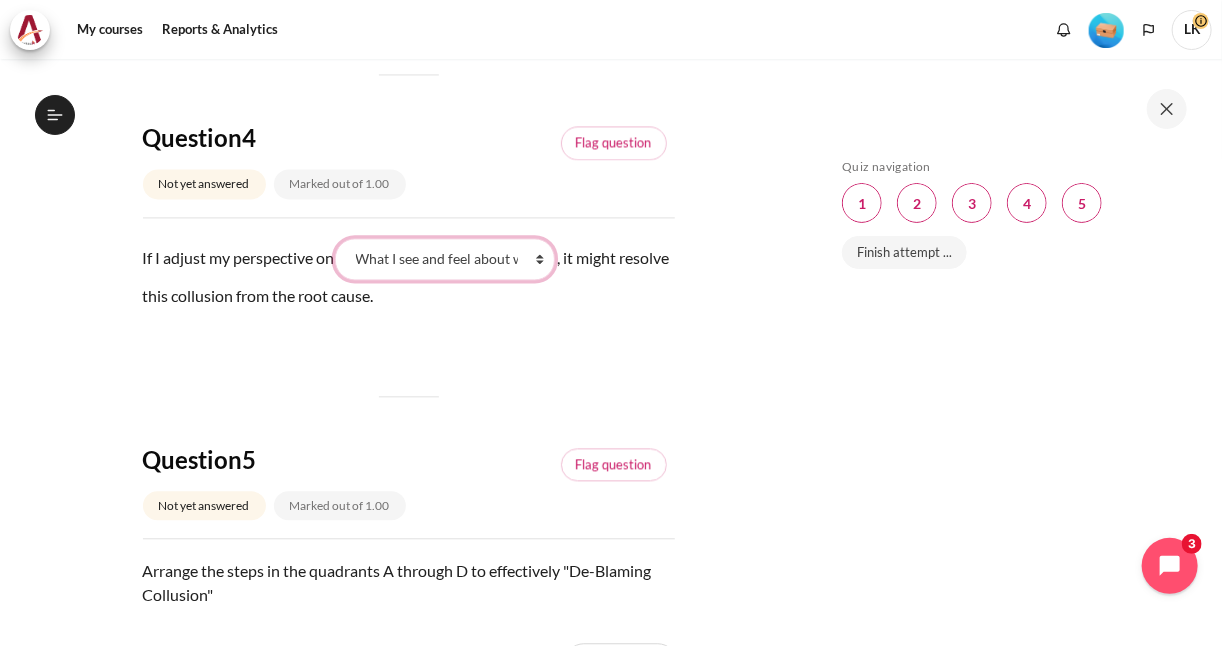 click on "What they do What I see and feel about what they do What I do What they see and feel" at bounding box center (445, 259) 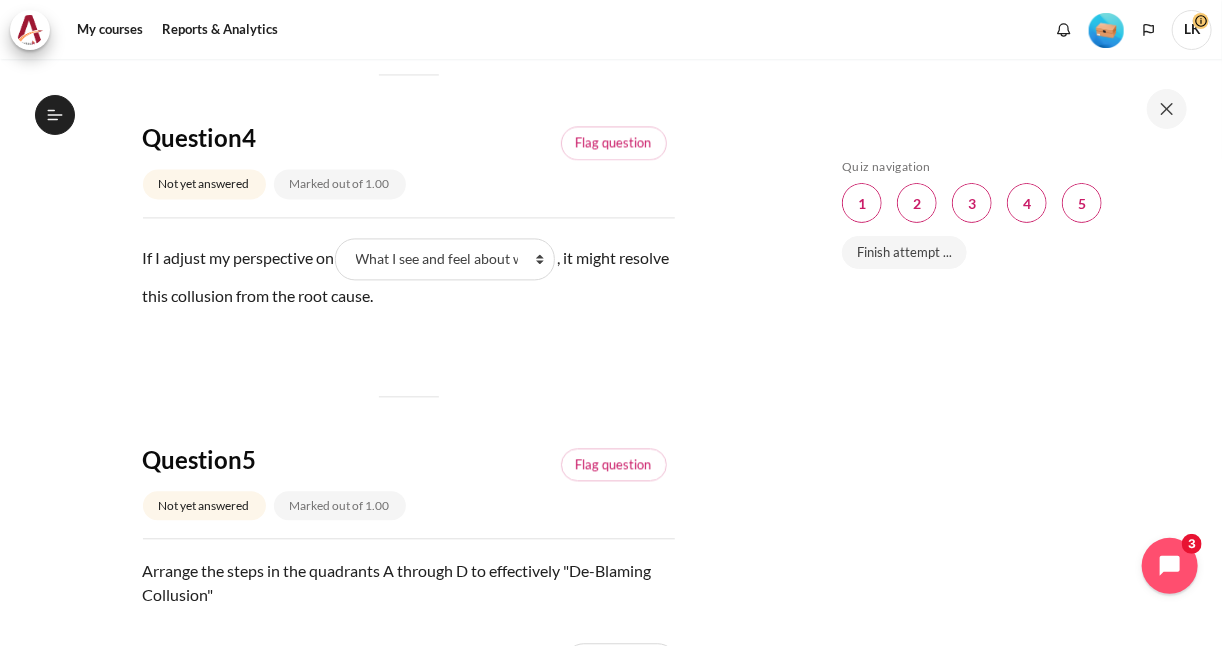 click on "If I adjust my perspective on   Blank 1 Question 4   What they do What I see and feel about what they do What I do What they see and feel    , it might resolve this collusion from
the root cause." at bounding box center [409, 293] 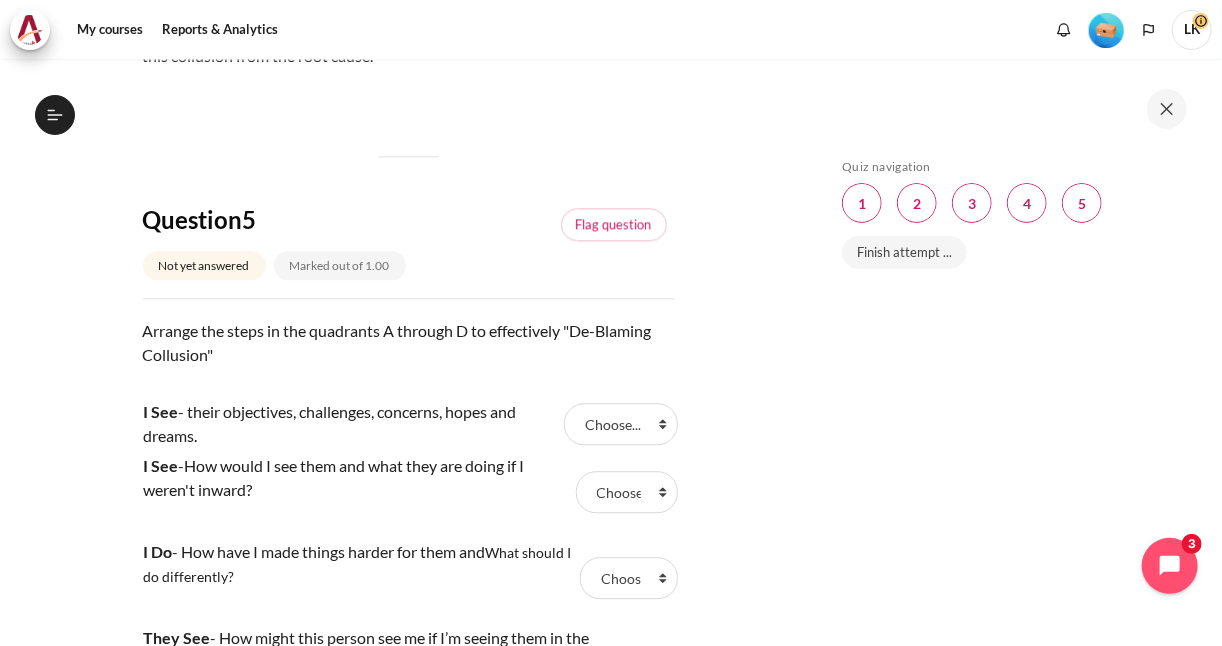scroll, scrollTop: 2000, scrollLeft: 0, axis: vertical 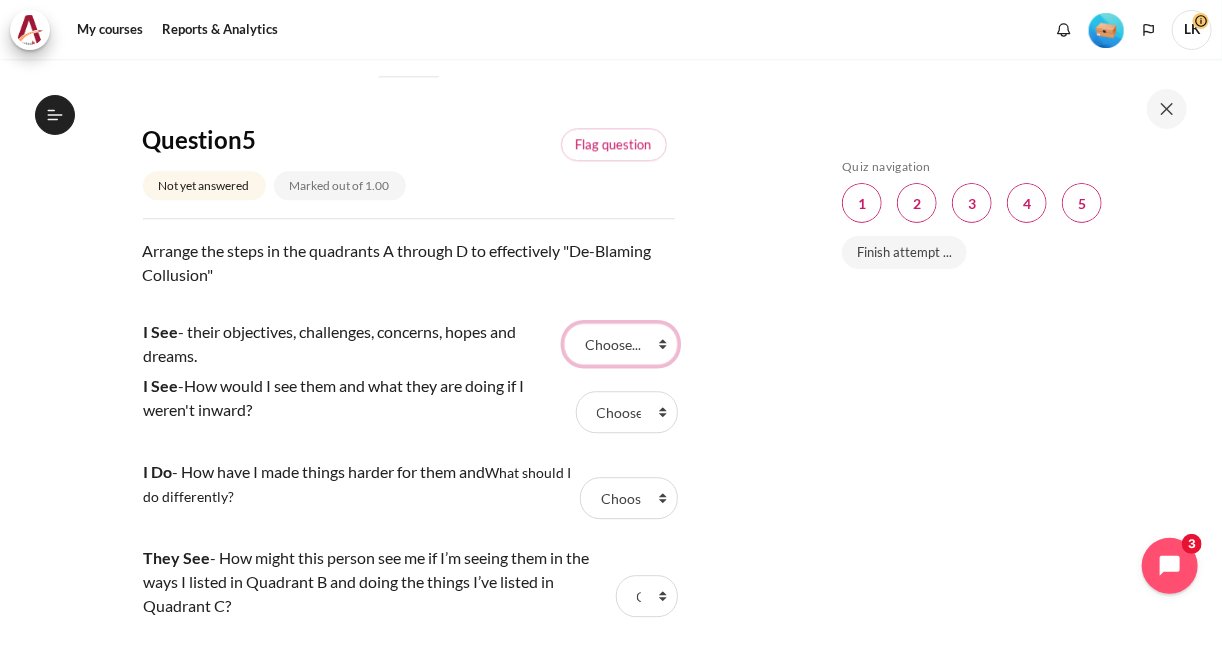 click on "Choose... A B D C" at bounding box center [621, 344] 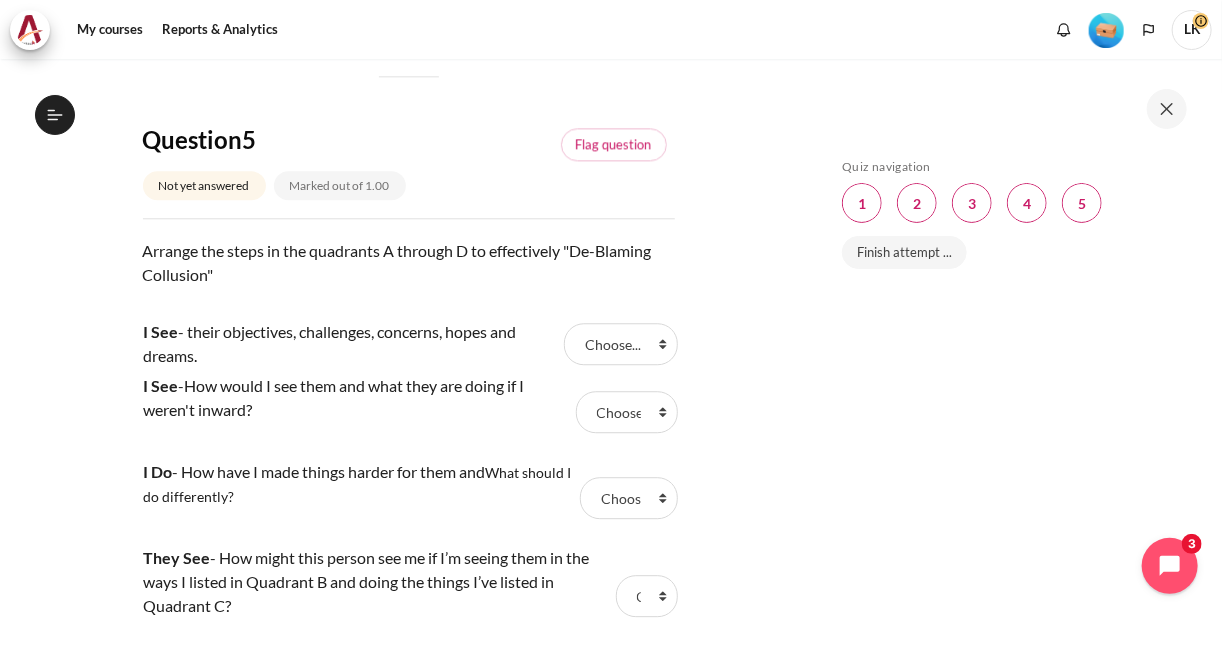 click on "My courses
SG B1
Lesson 4: Transforming Conflict
Check-Up Quiz 2
Check-Up Quiz 2" at bounding box center (408, -551) 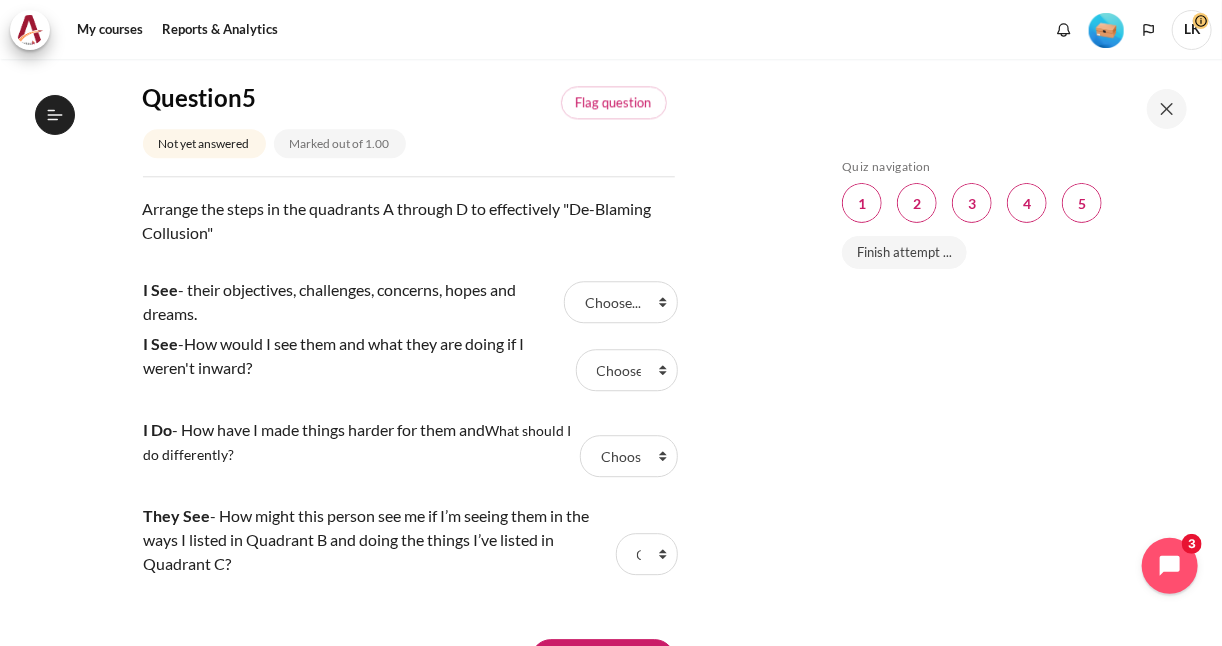 scroll, scrollTop: 2080, scrollLeft: 0, axis: vertical 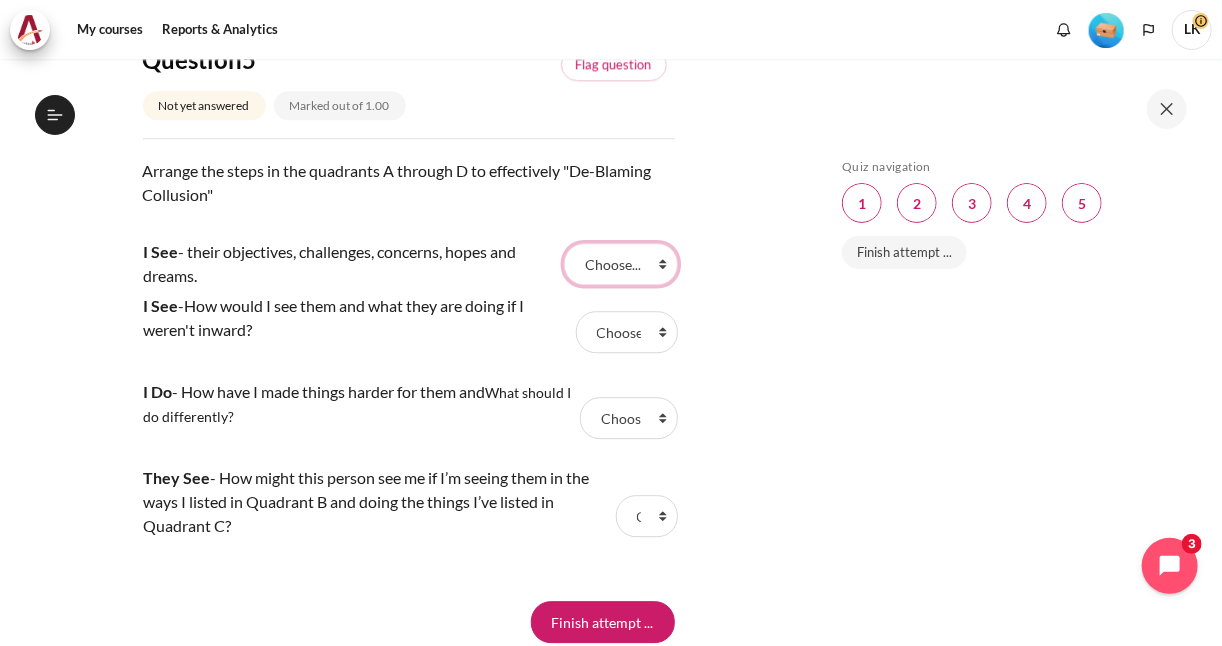 click on "Choose... A B D C" at bounding box center [621, 264] 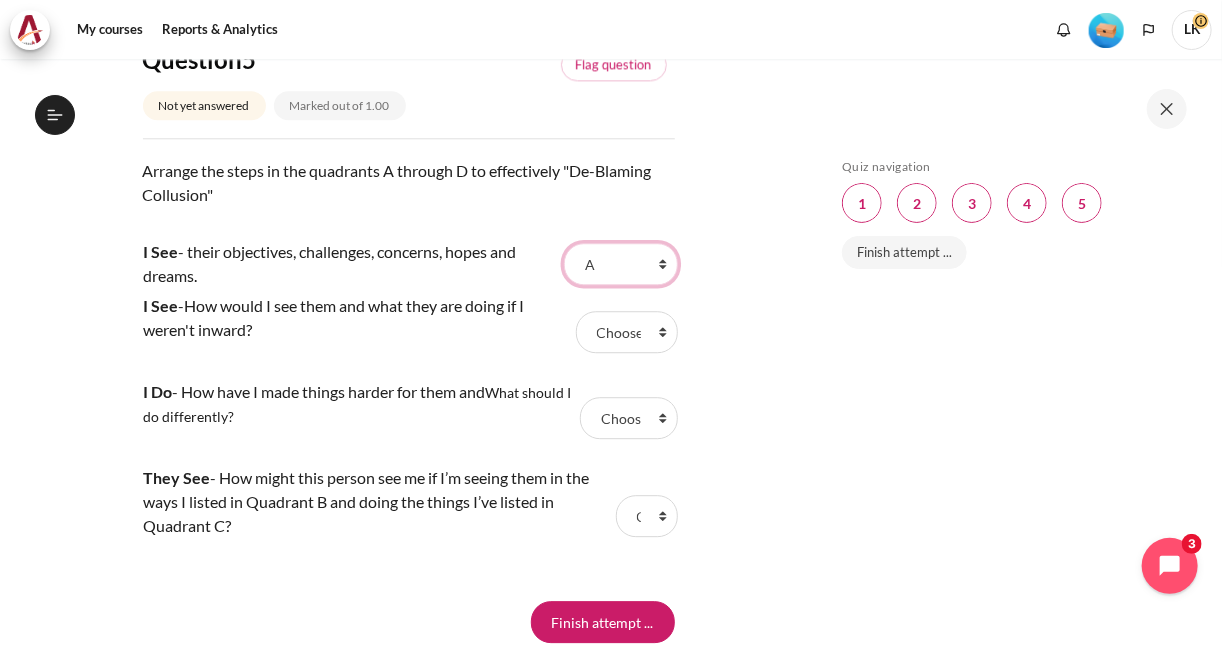 click on "Choose... A B D C" at bounding box center [621, 264] 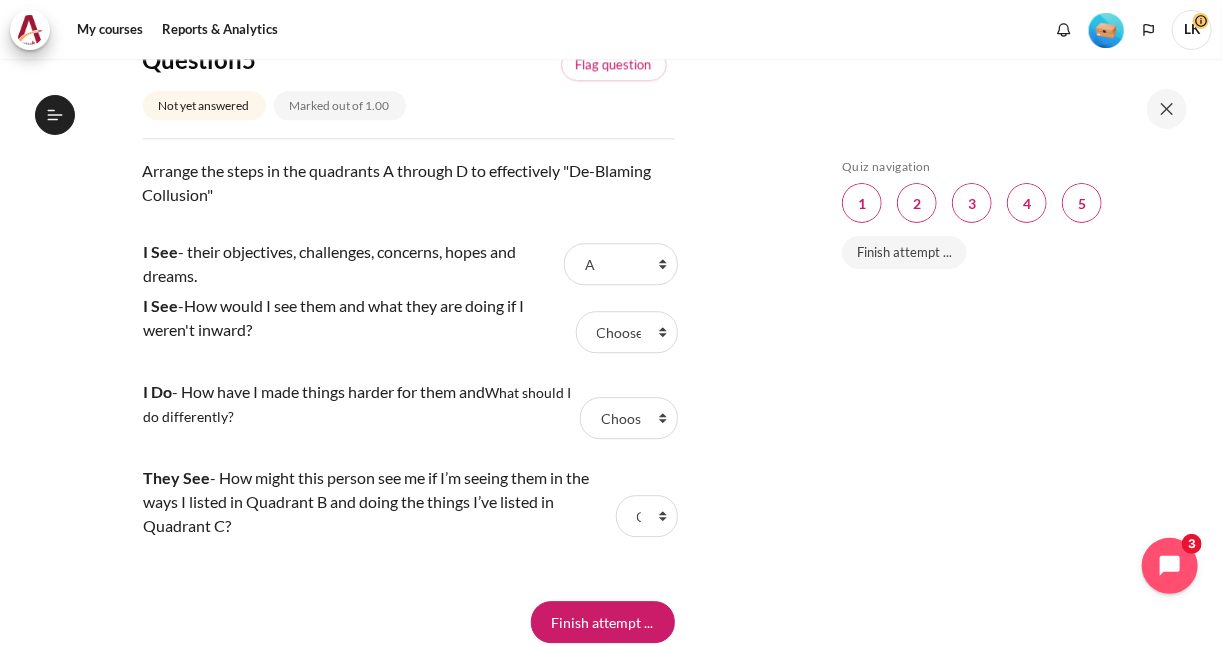click on "Skip Quiz navigation
Quiz navigation
Question  1  This page  Question  2  This page  Question  3  This page  Question  4  This page  Question  5  This page  Finish attempt ..." at bounding box center (1012, 352) 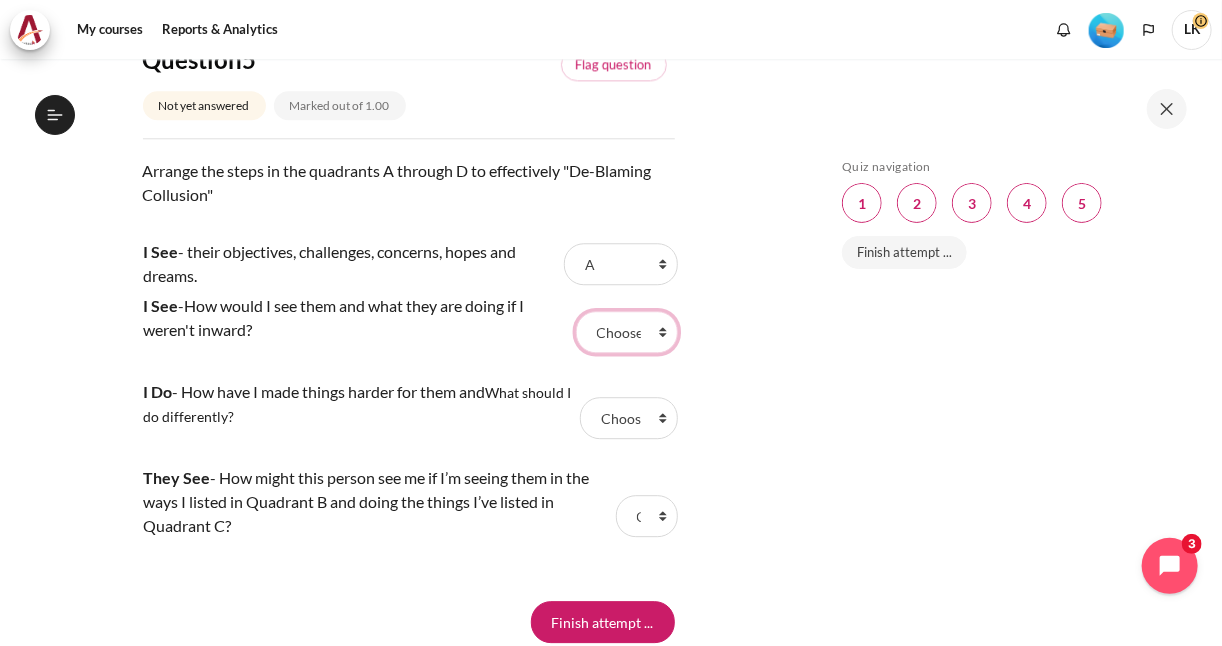 click on "Choose... A B D C" at bounding box center [627, 332] 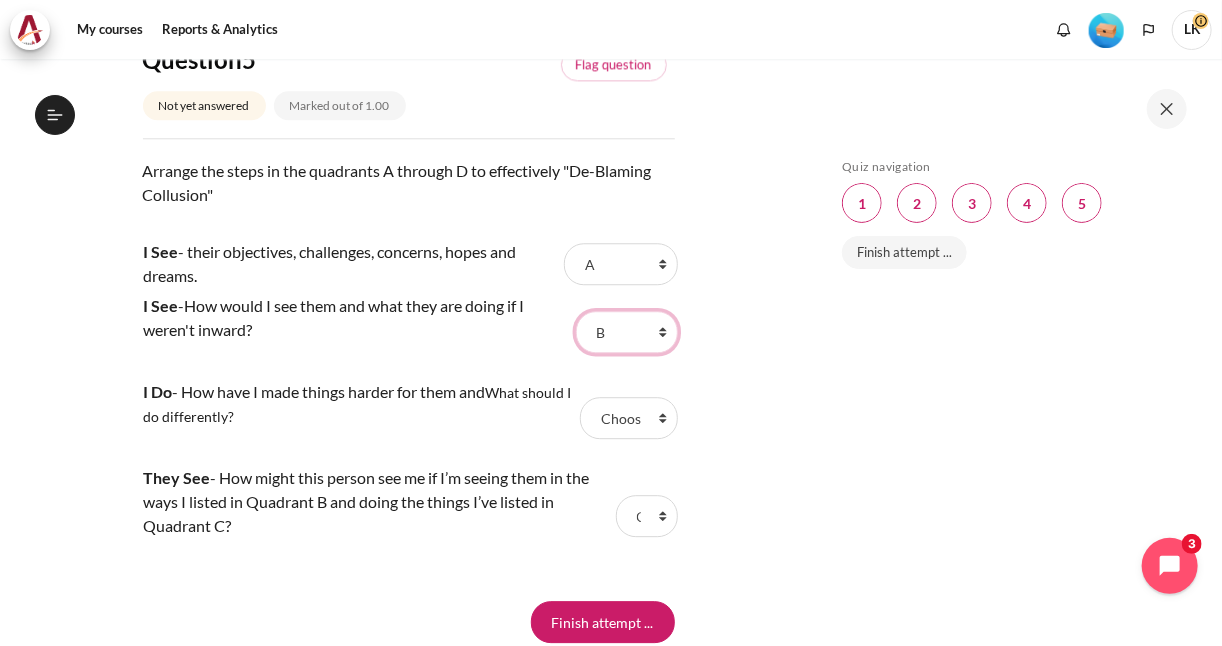 click on "Choose... A B D C" at bounding box center [627, 332] 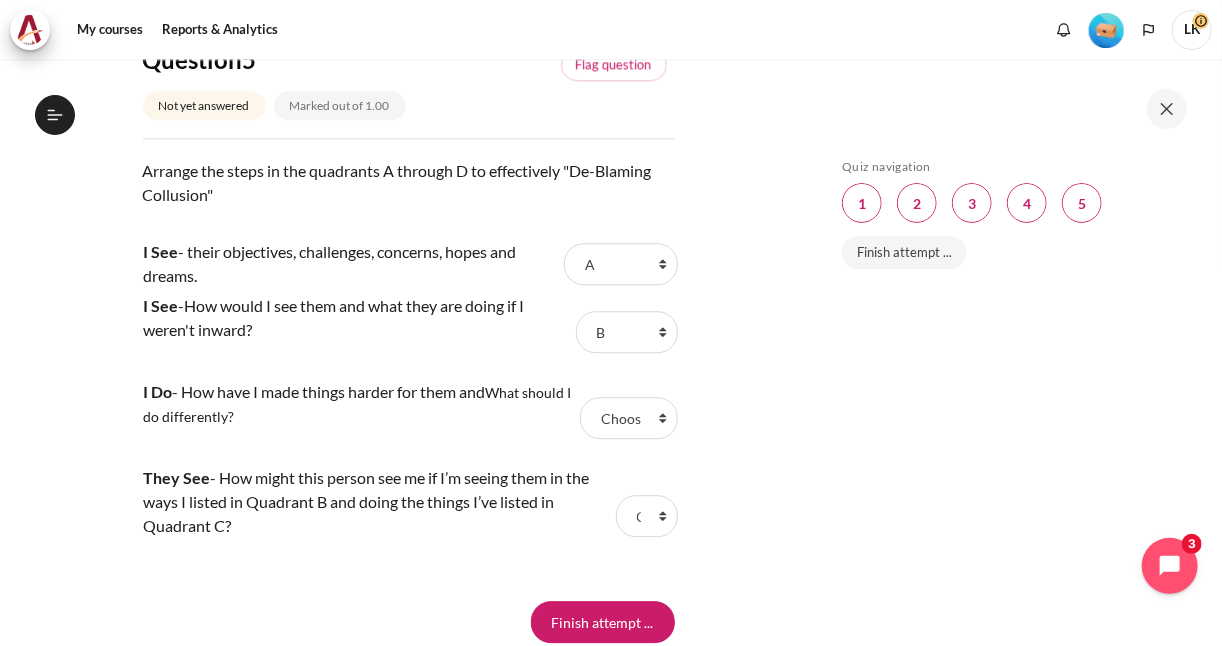 click on "My courses
SG B1
Lesson 4: Transforming Conflict
Check-Up Quiz 2
Check-Up Quiz 2" at bounding box center [408, -631] 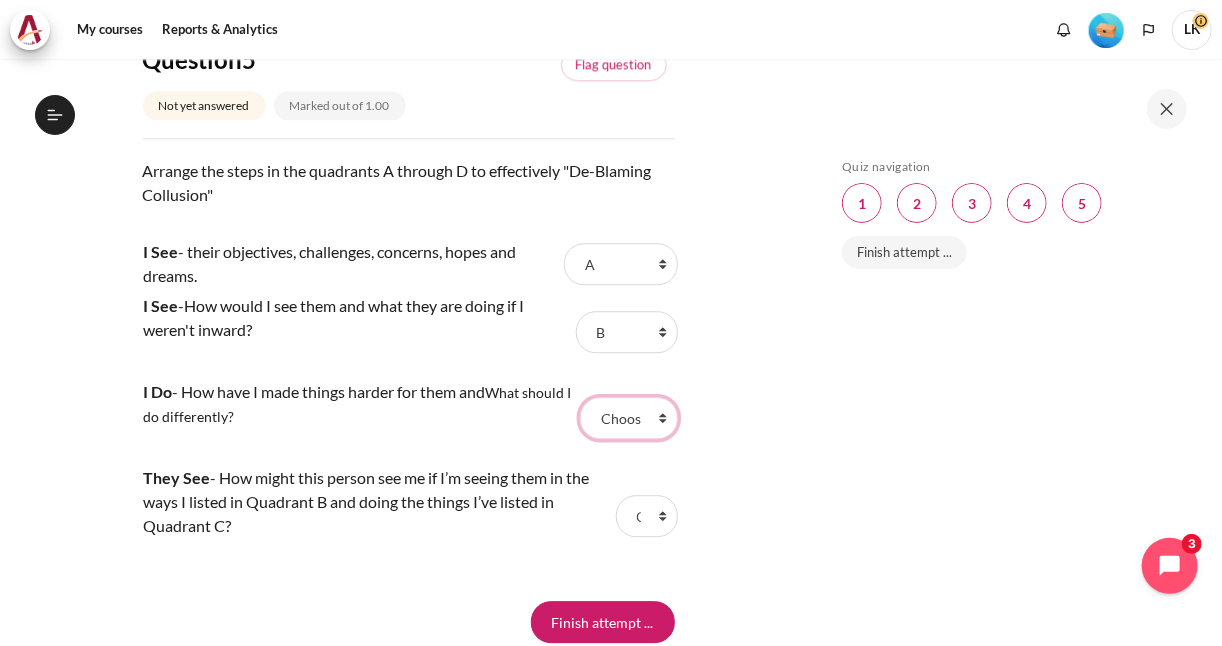 click on "Choose... A B D C" at bounding box center [628, 418] 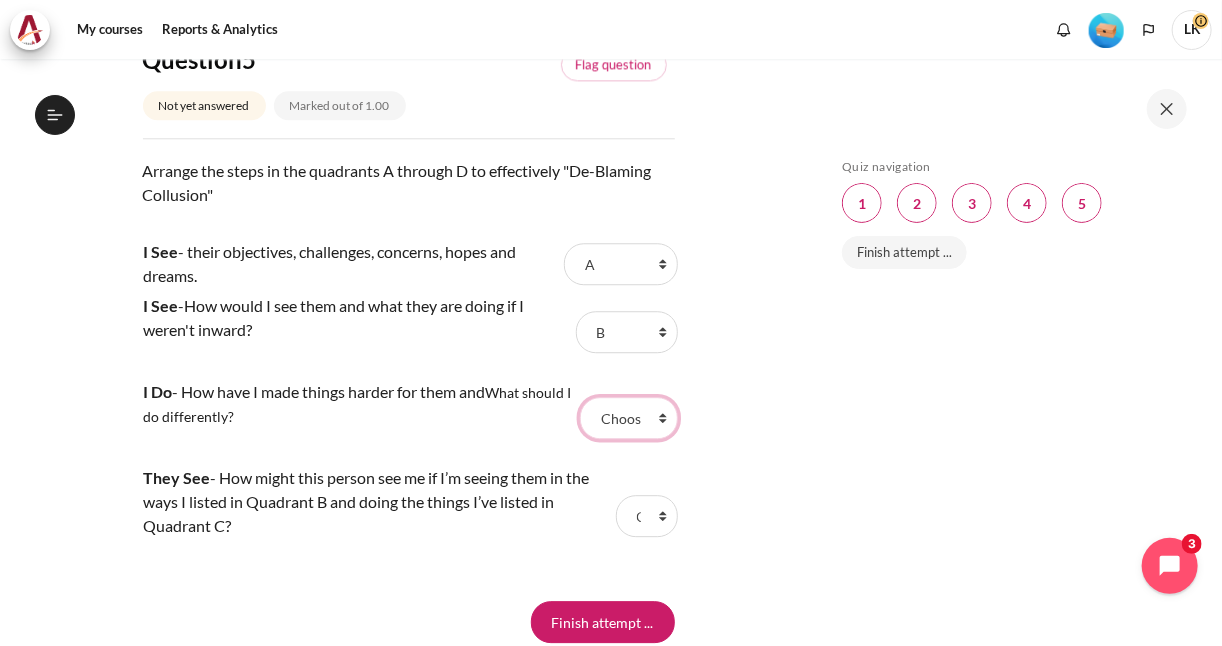 select on "4" 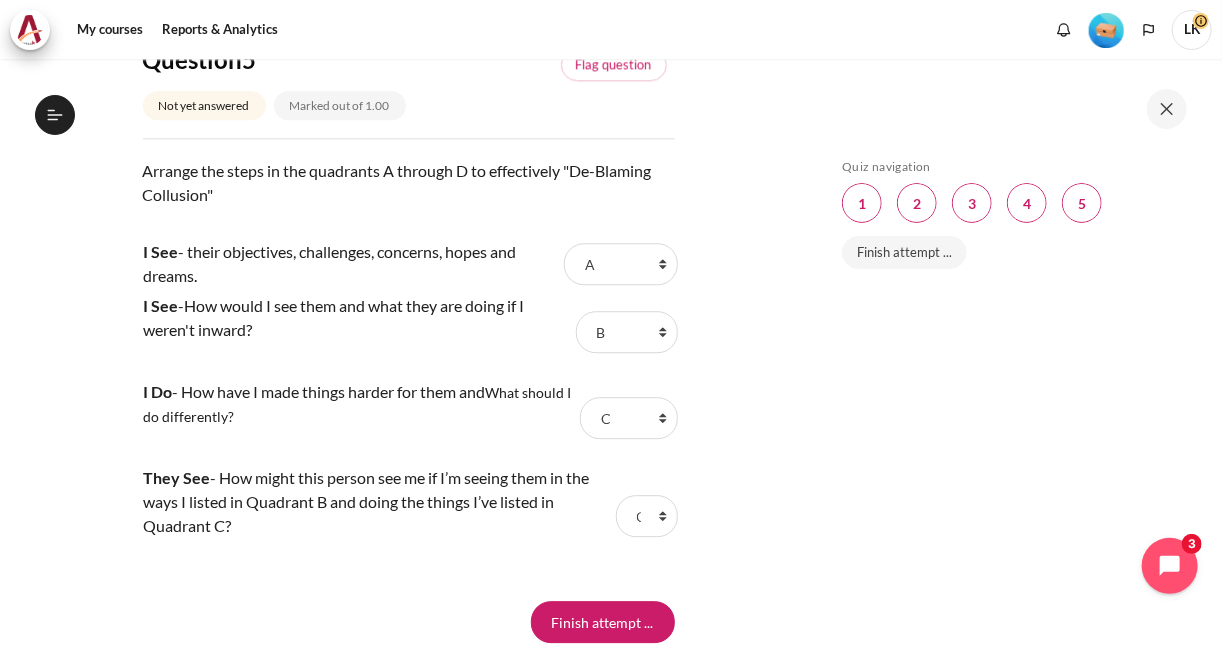 click on "My courses
SG B1
Lesson 4: Transforming Conflict
Check-Up Quiz 2
Check-Up Quiz 2" at bounding box center (408, -631) 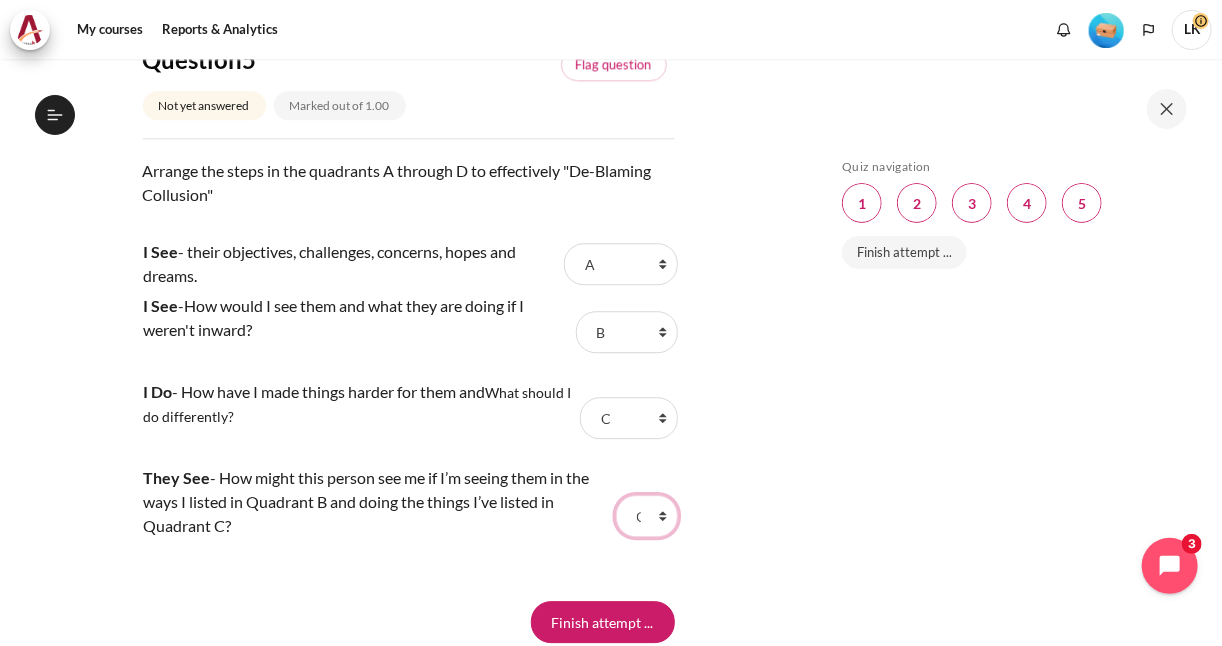 click on "Choose... A B D C" at bounding box center (647, 516) 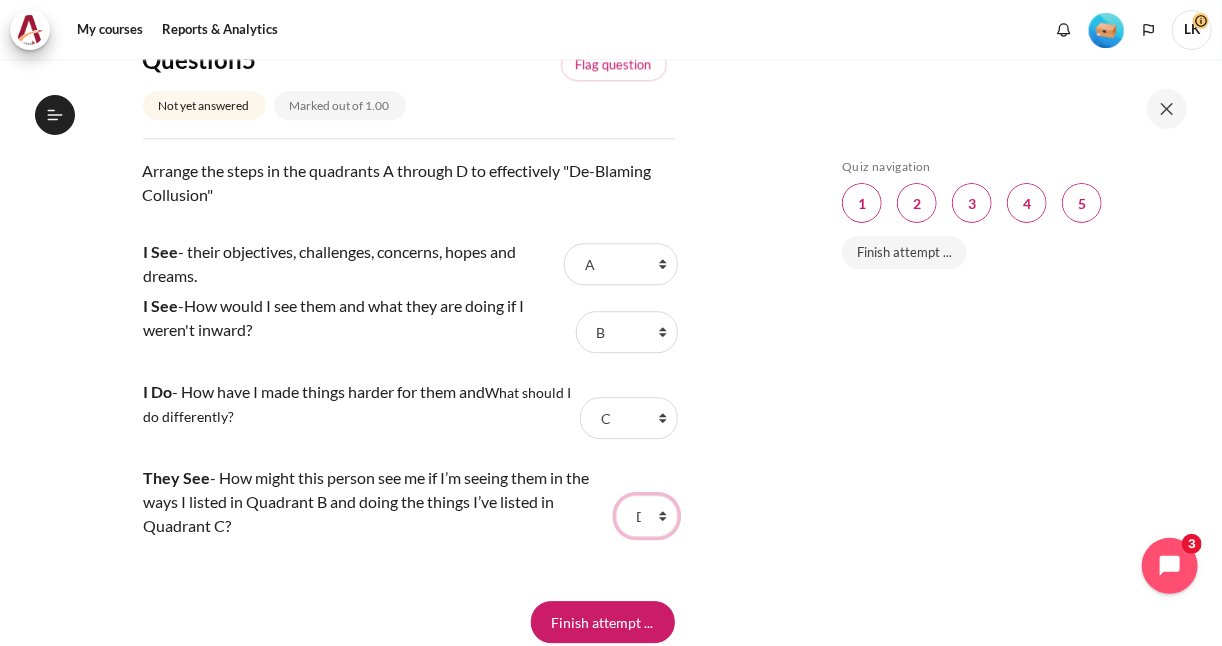 click on "Choose... A B D C" at bounding box center [647, 516] 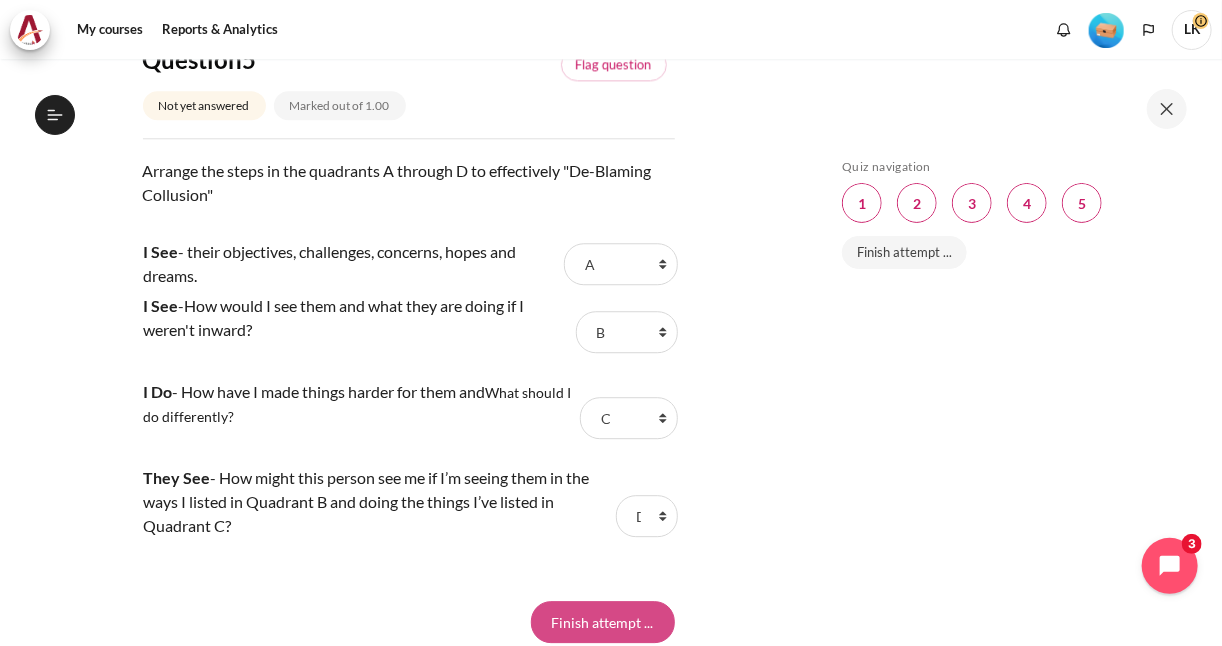 click on "Finish attempt ..." at bounding box center [603, 622] 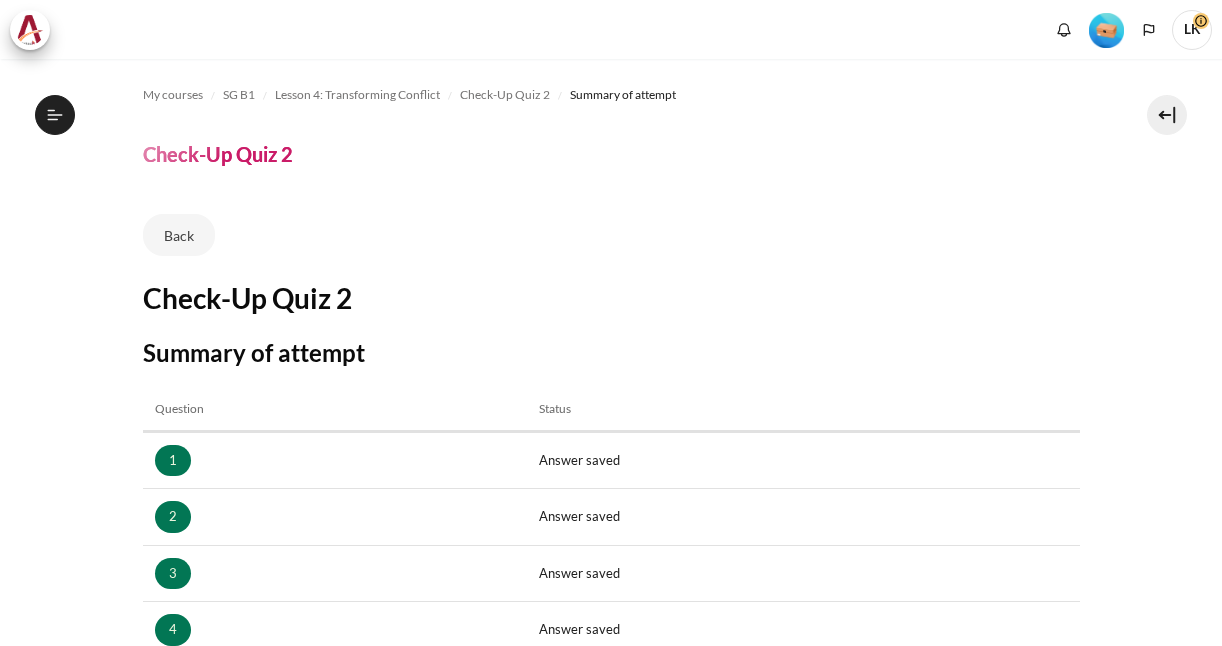 scroll, scrollTop: 0, scrollLeft: 0, axis: both 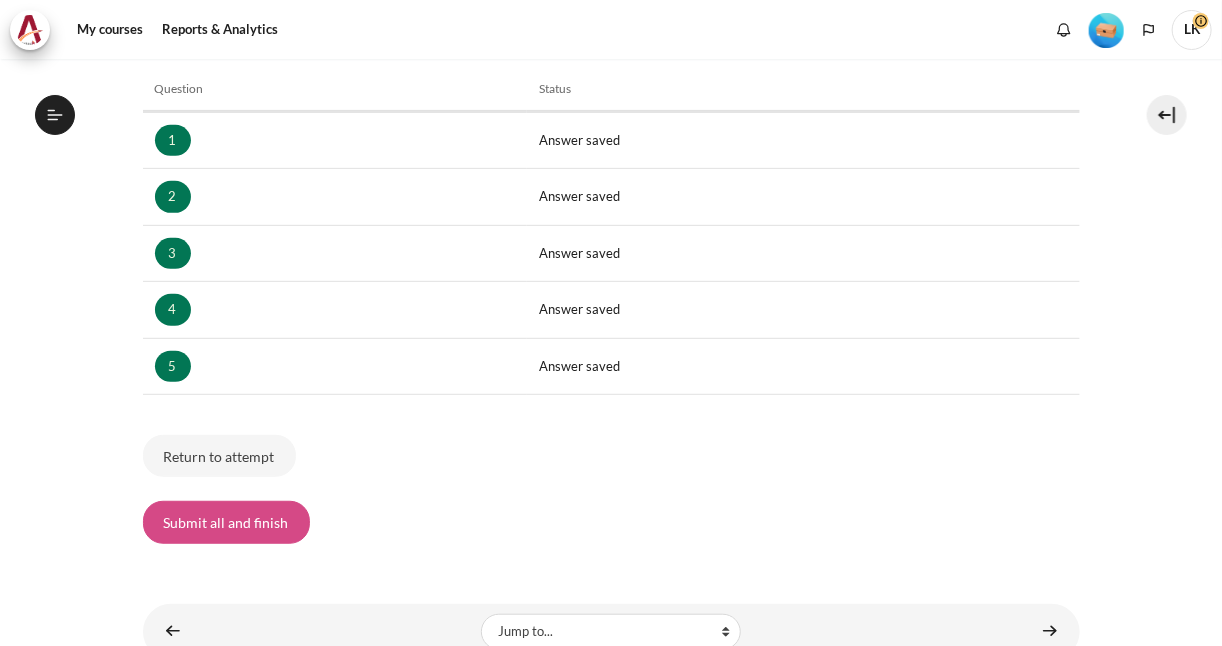 click on "Submit all and finish" at bounding box center (226, 522) 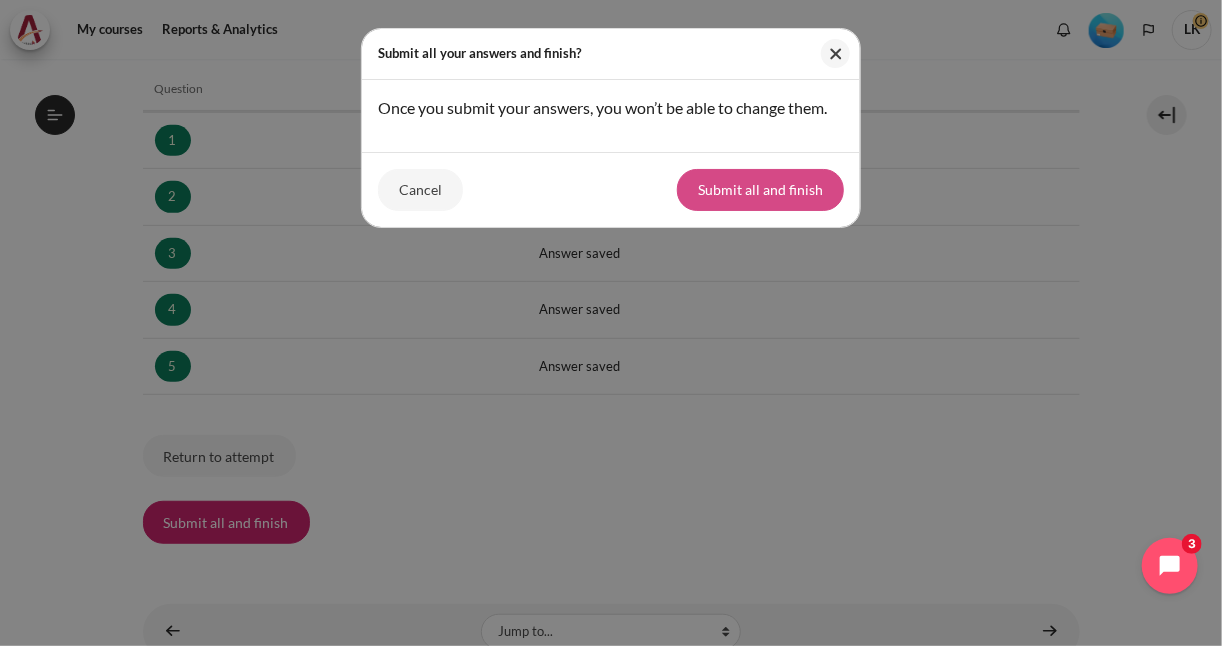 click on "Submit all and finish" at bounding box center (760, 190) 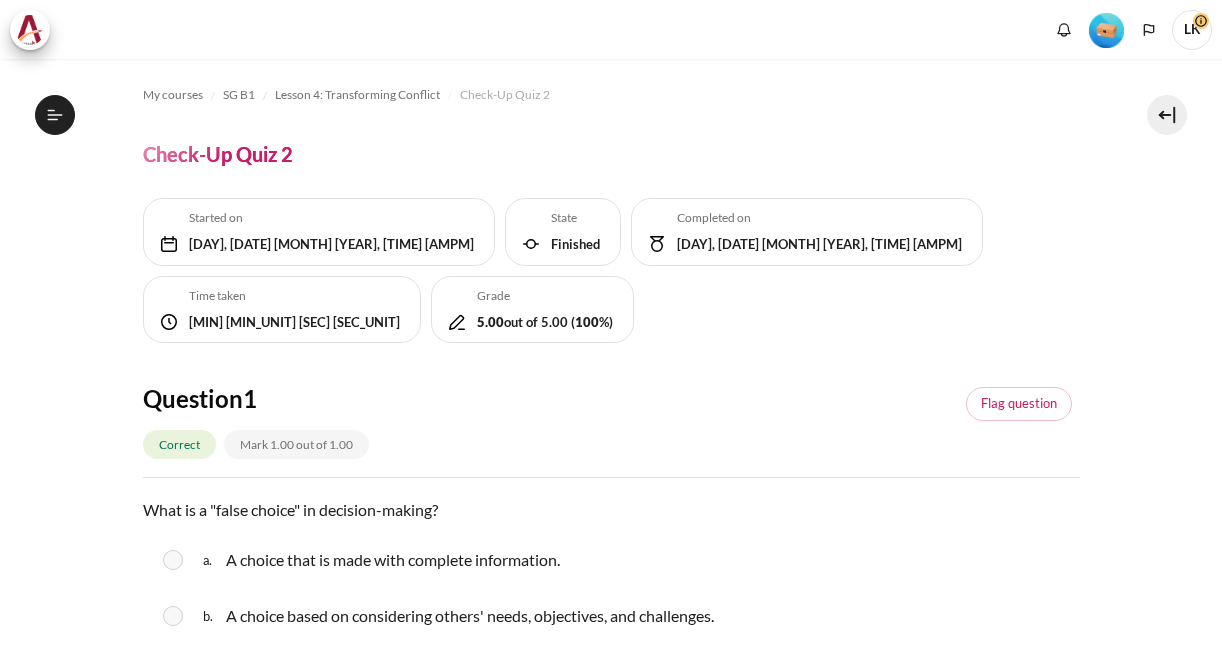 scroll, scrollTop: 0, scrollLeft: 0, axis: both 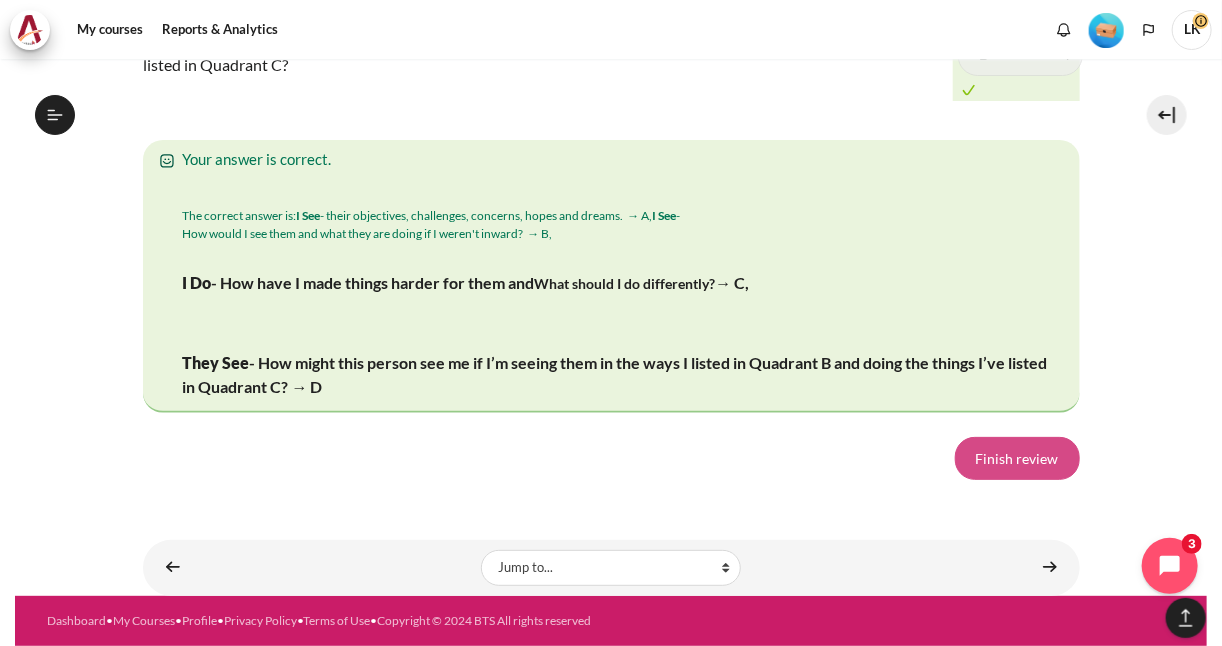 click on "Finish review" at bounding box center (1017, 458) 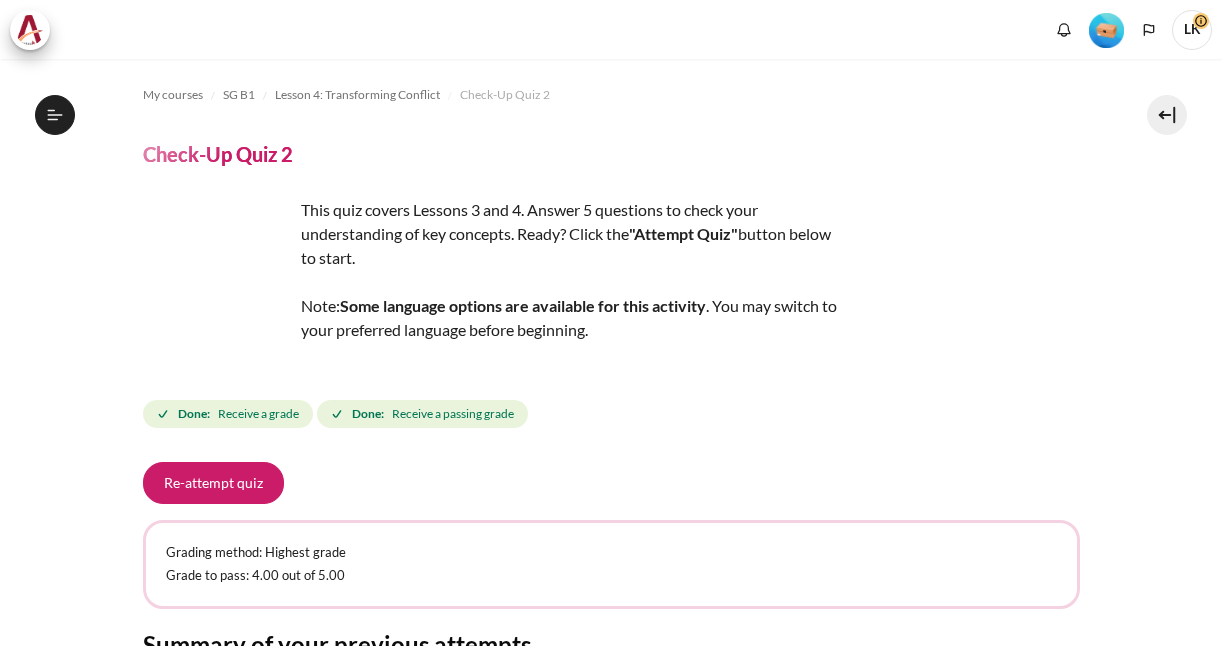 scroll, scrollTop: 0, scrollLeft: 0, axis: both 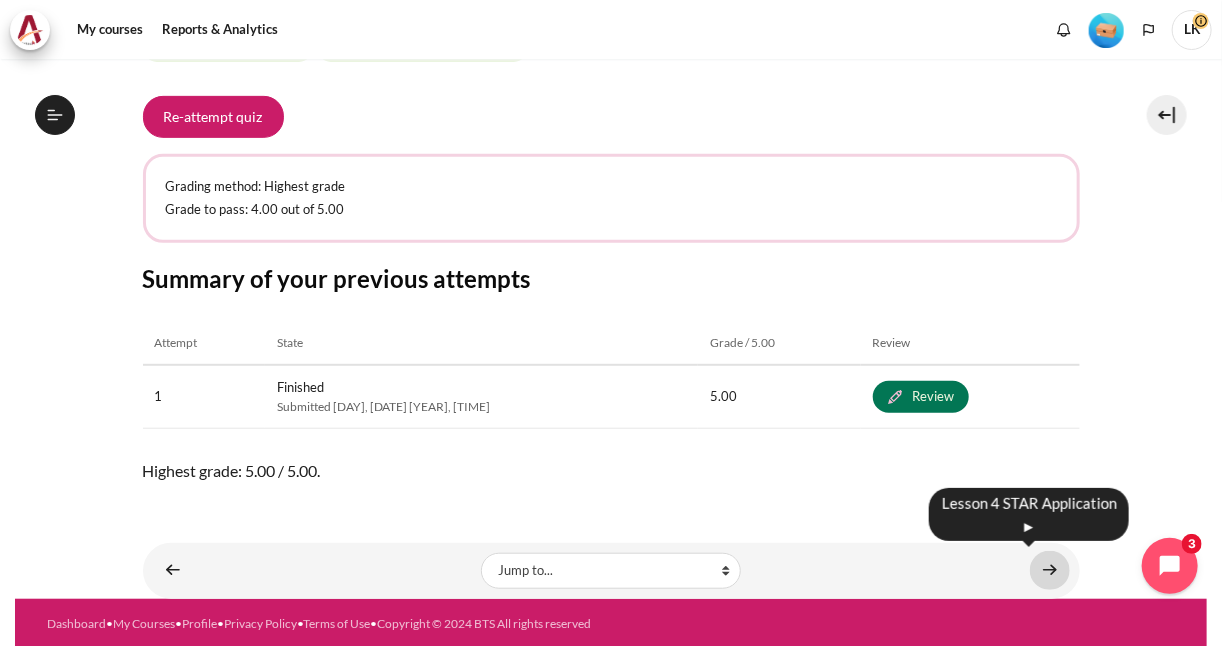 click at bounding box center [1050, 570] 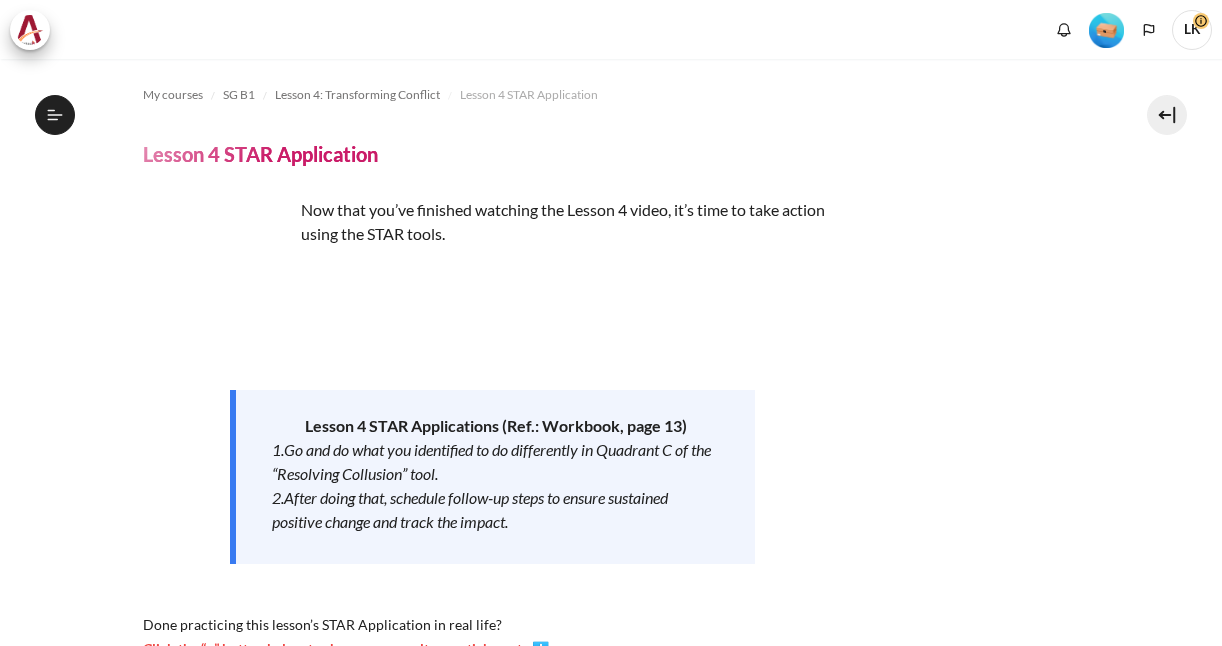 scroll, scrollTop: 0, scrollLeft: 0, axis: both 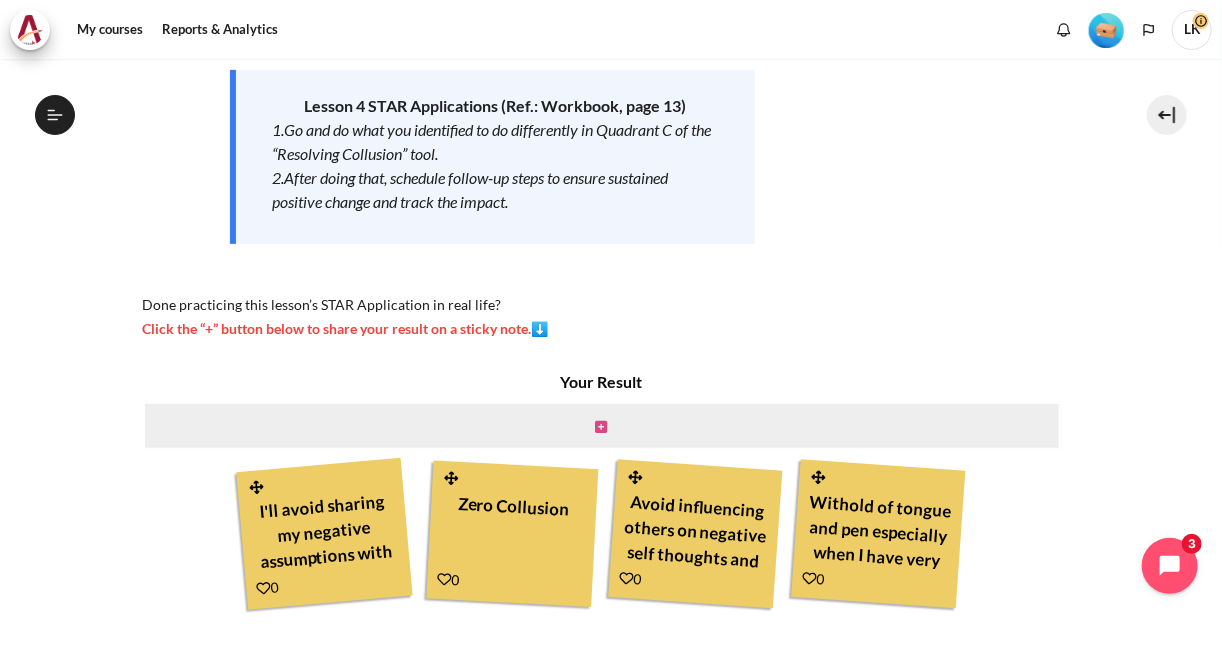 click at bounding box center [602, 427] 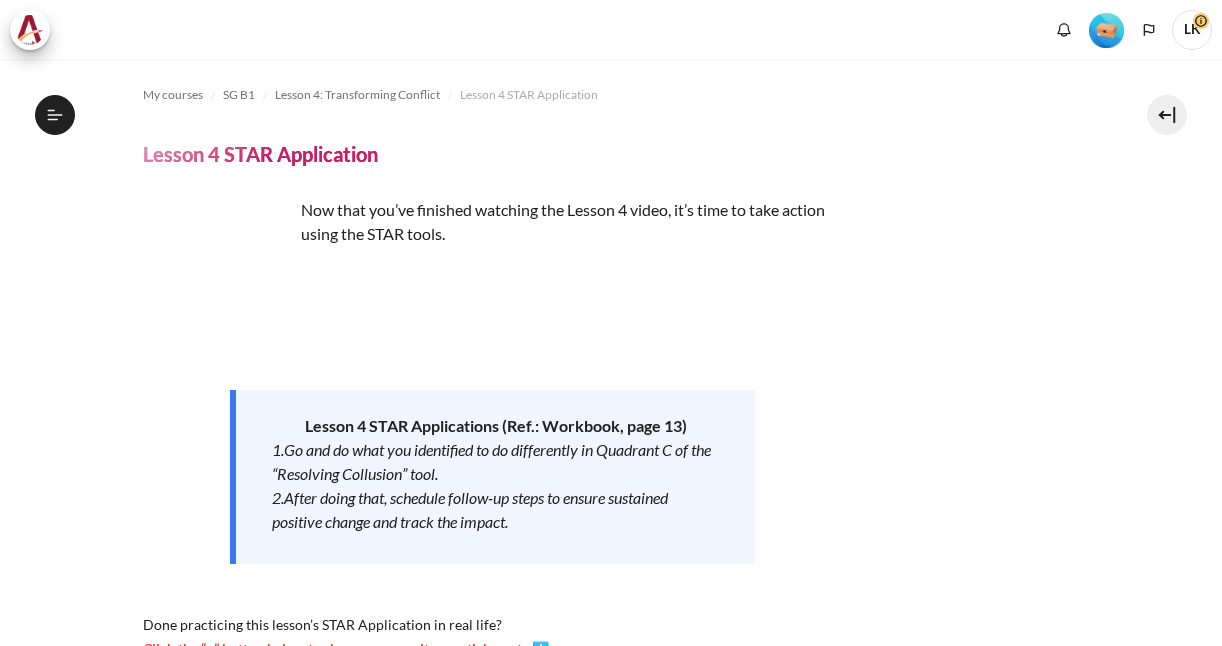 scroll, scrollTop: 0, scrollLeft: 0, axis: both 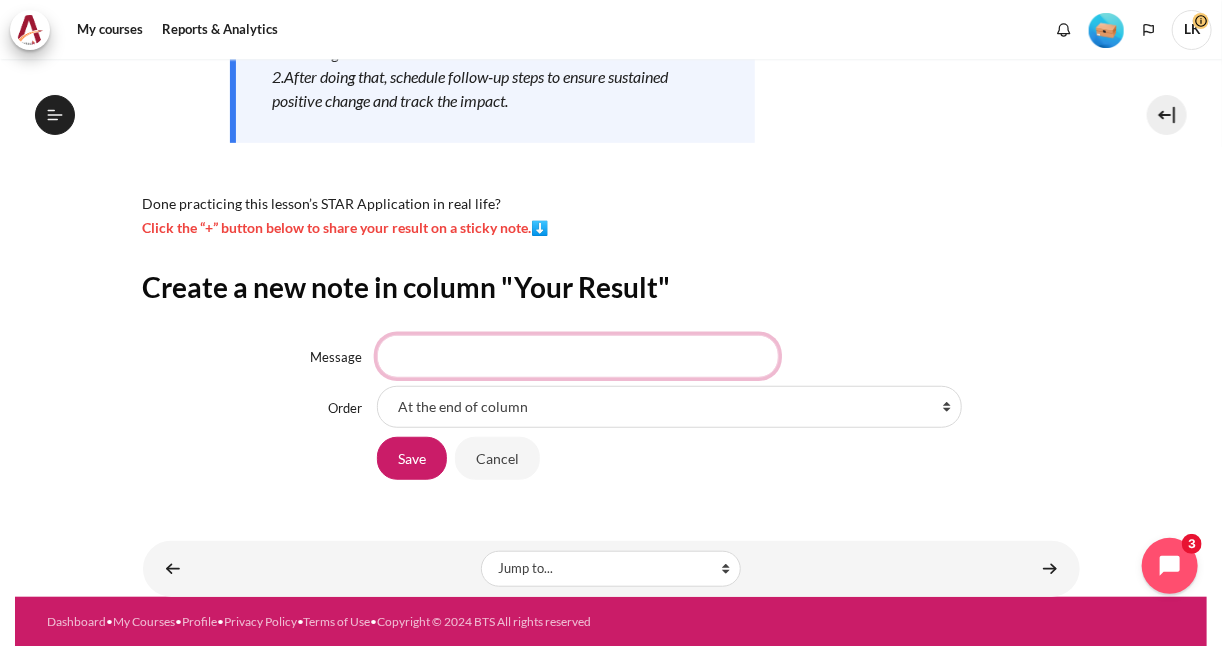 click on "Message" at bounding box center [578, 356] 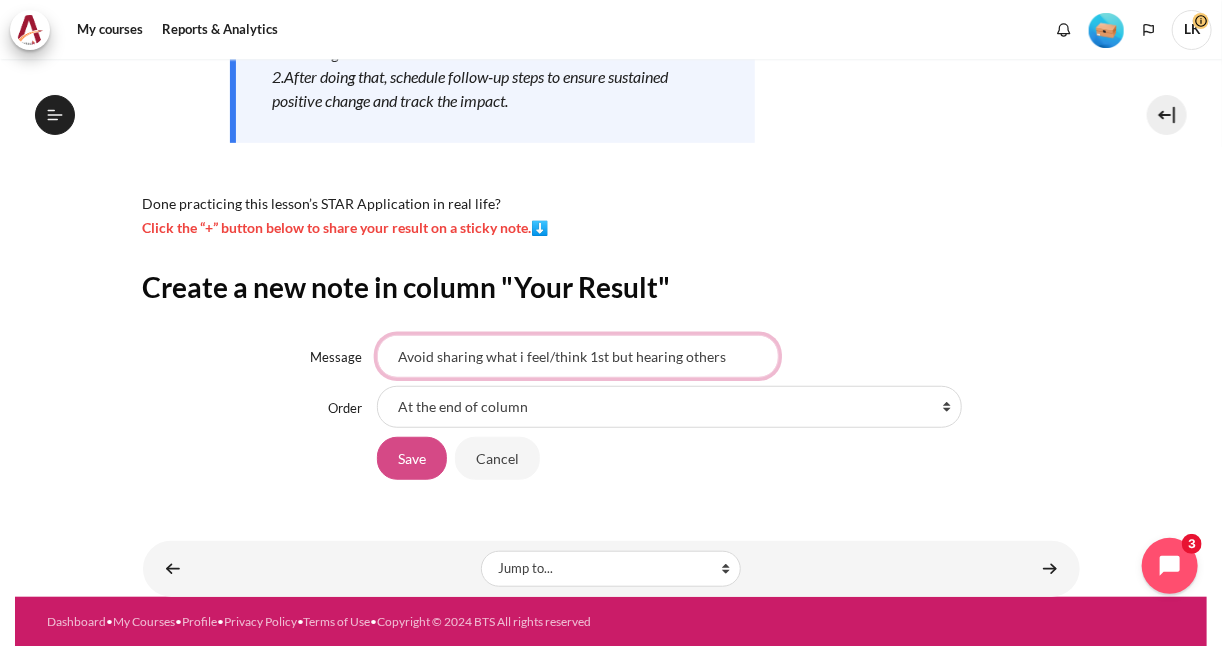 type on "Avoid sharing what i feel/think 1st but hearing others" 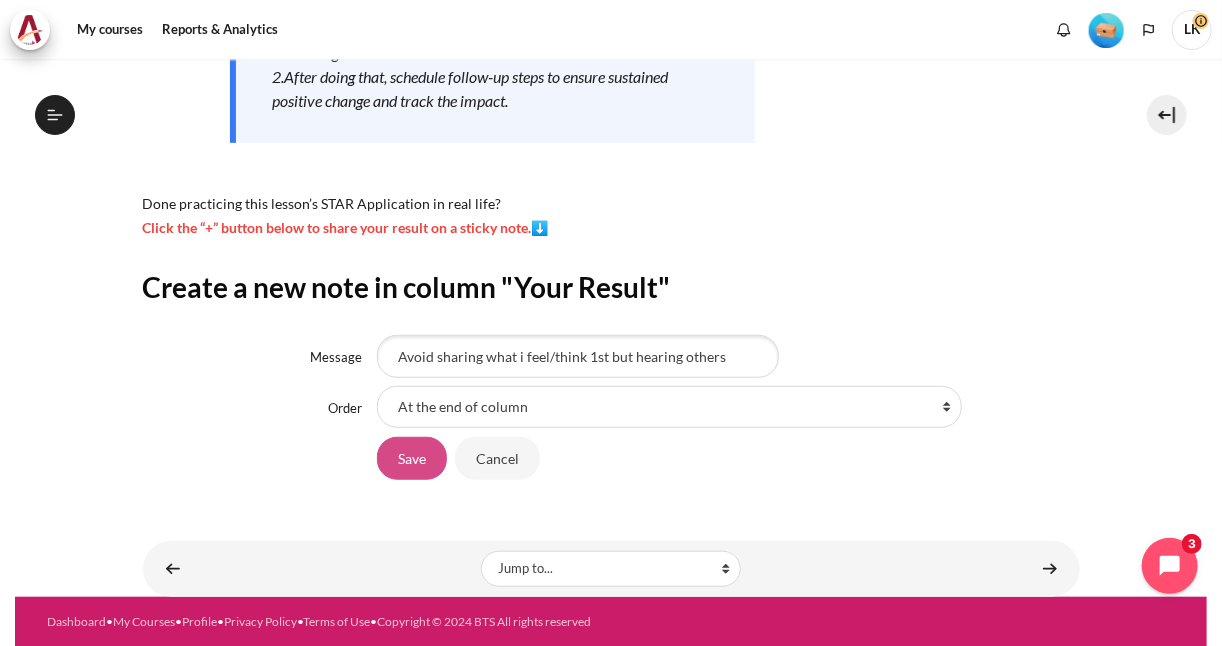 click on "Save" at bounding box center (412, 458) 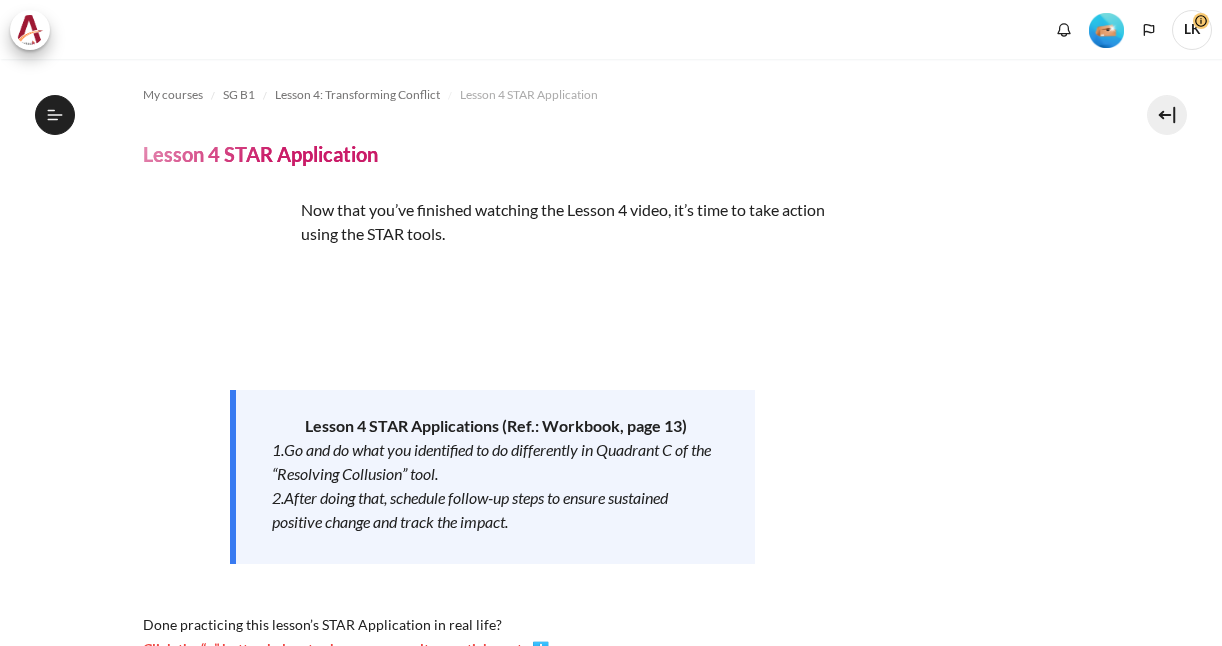 scroll, scrollTop: 0, scrollLeft: 0, axis: both 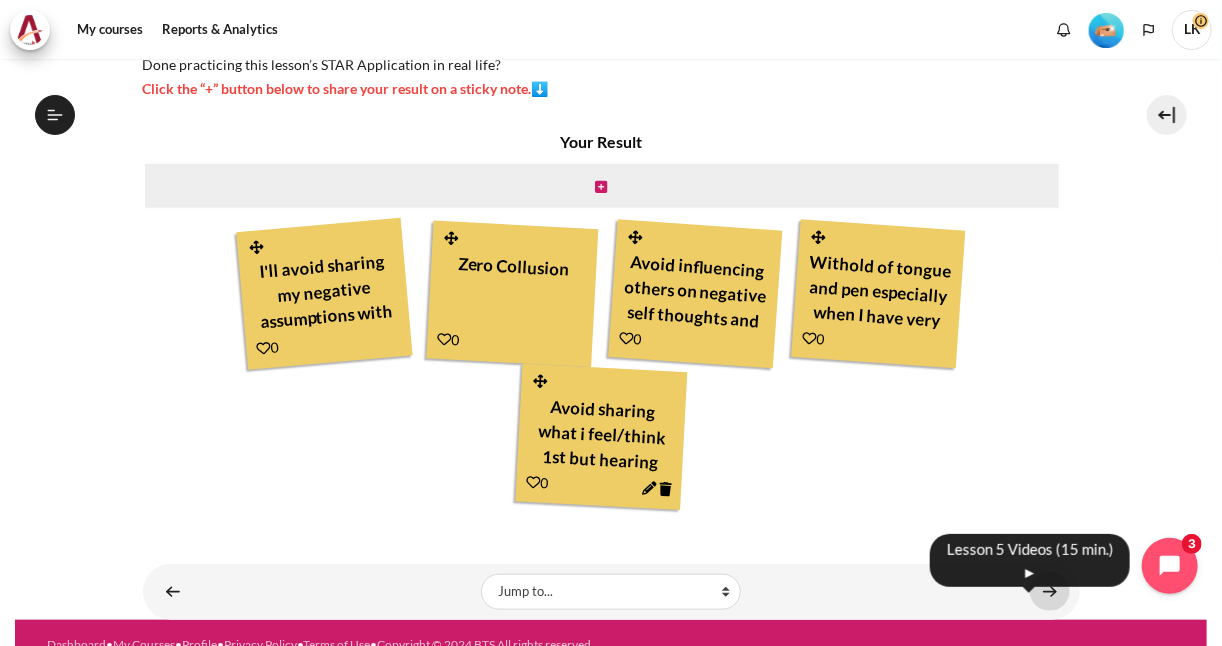 click at bounding box center (1050, 591) 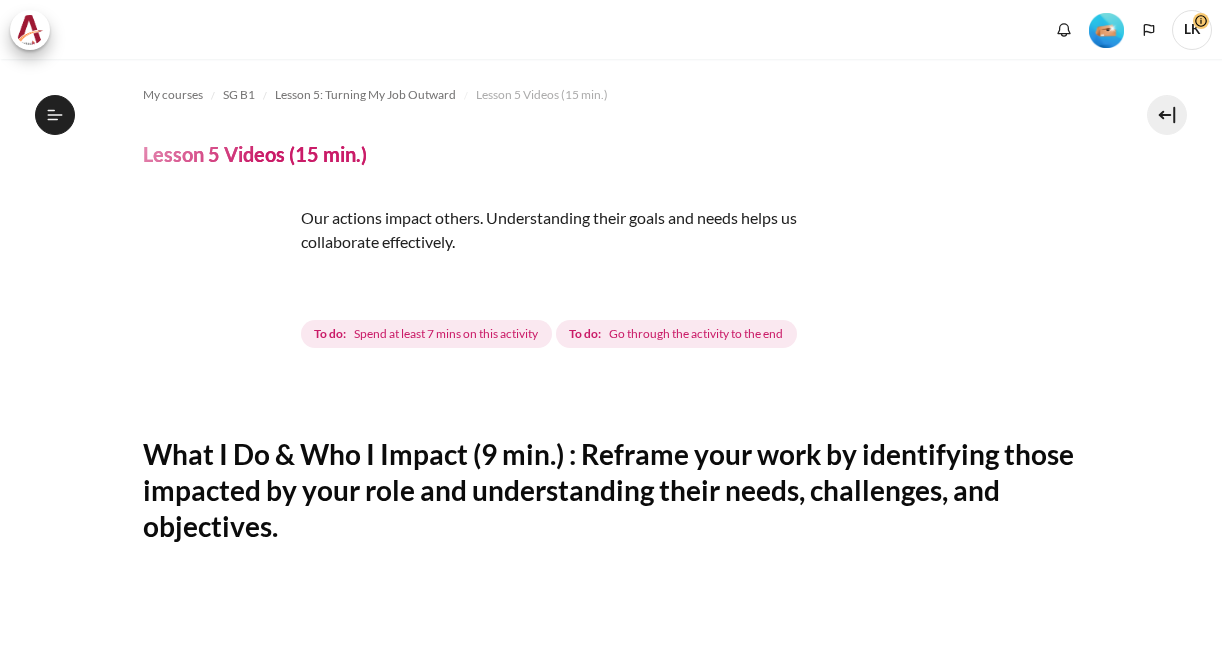 scroll, scrollTop: 0, scrollLeft: 0, axis: both 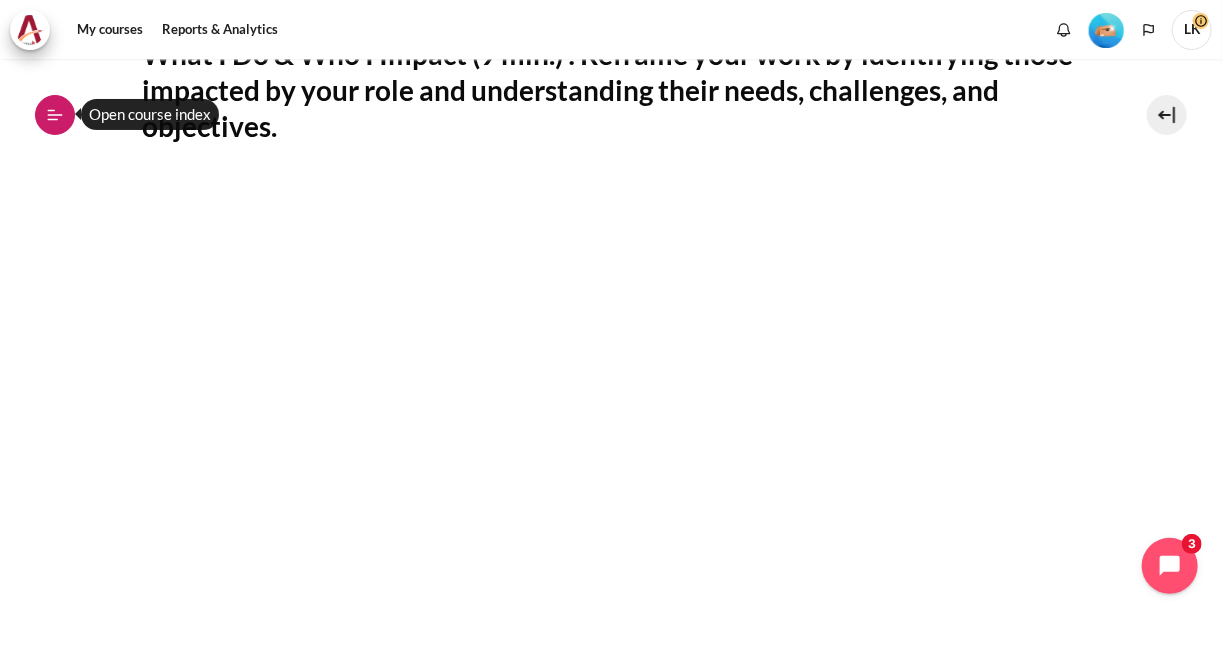 click 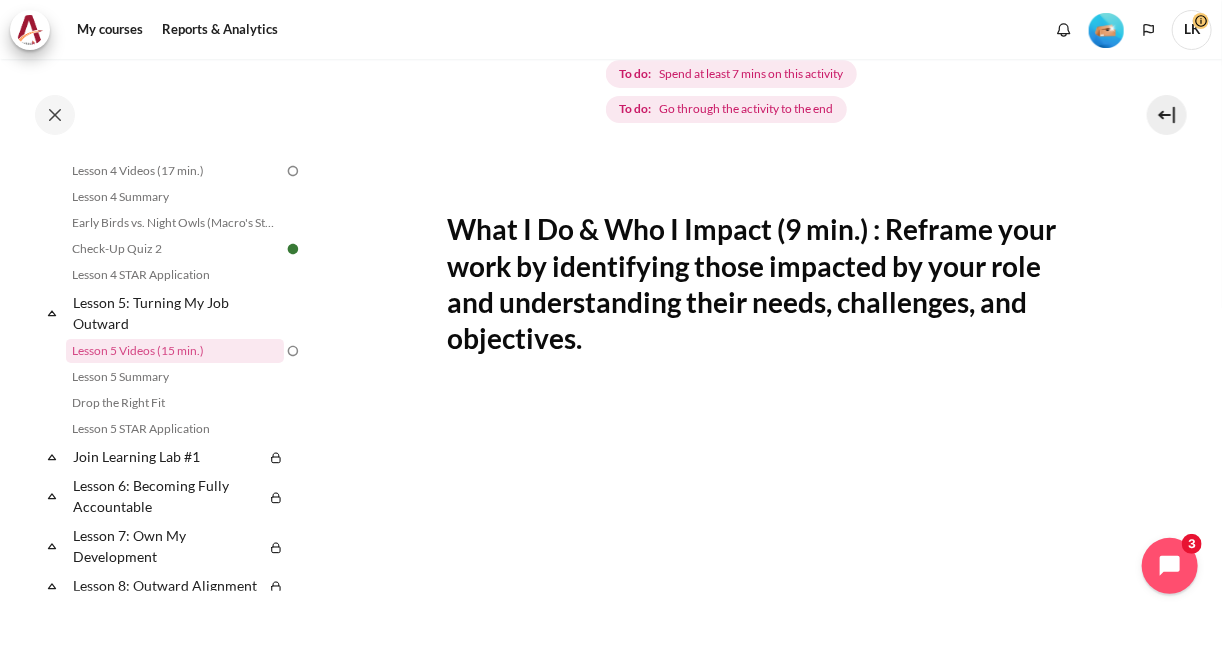 scroll, scrollTop: 160, scrollLeft: 0, axis: vertical 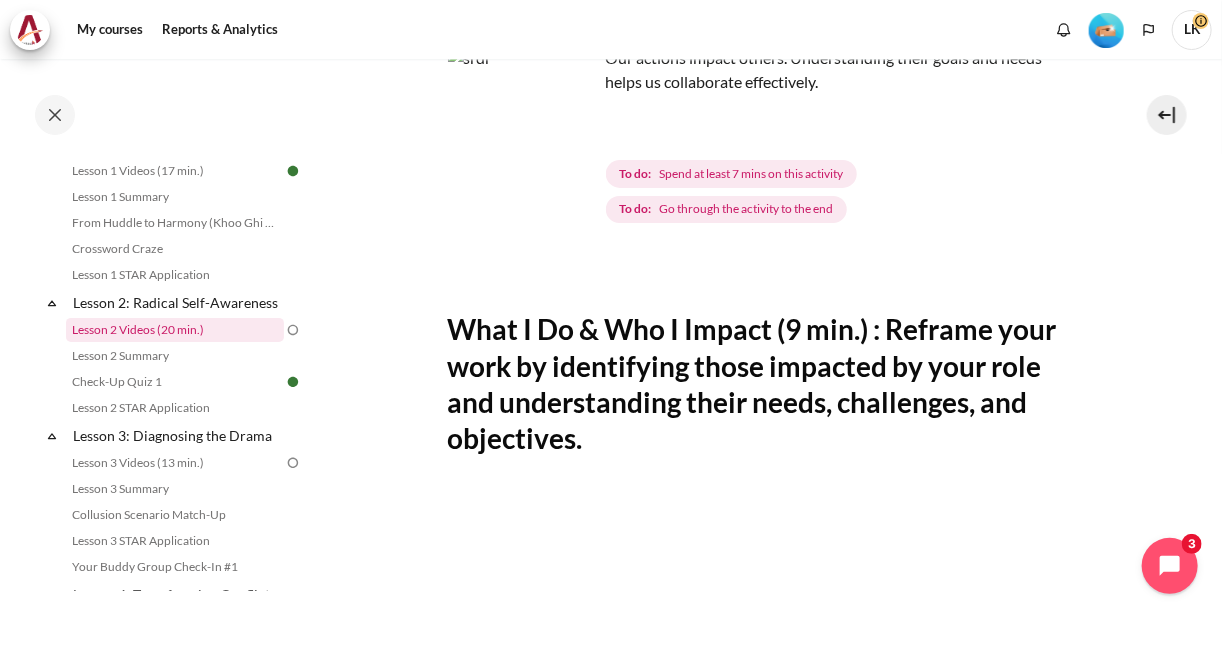 click on "Lesson 2 Videos (20 min.)" at bounding box center (175, 330) 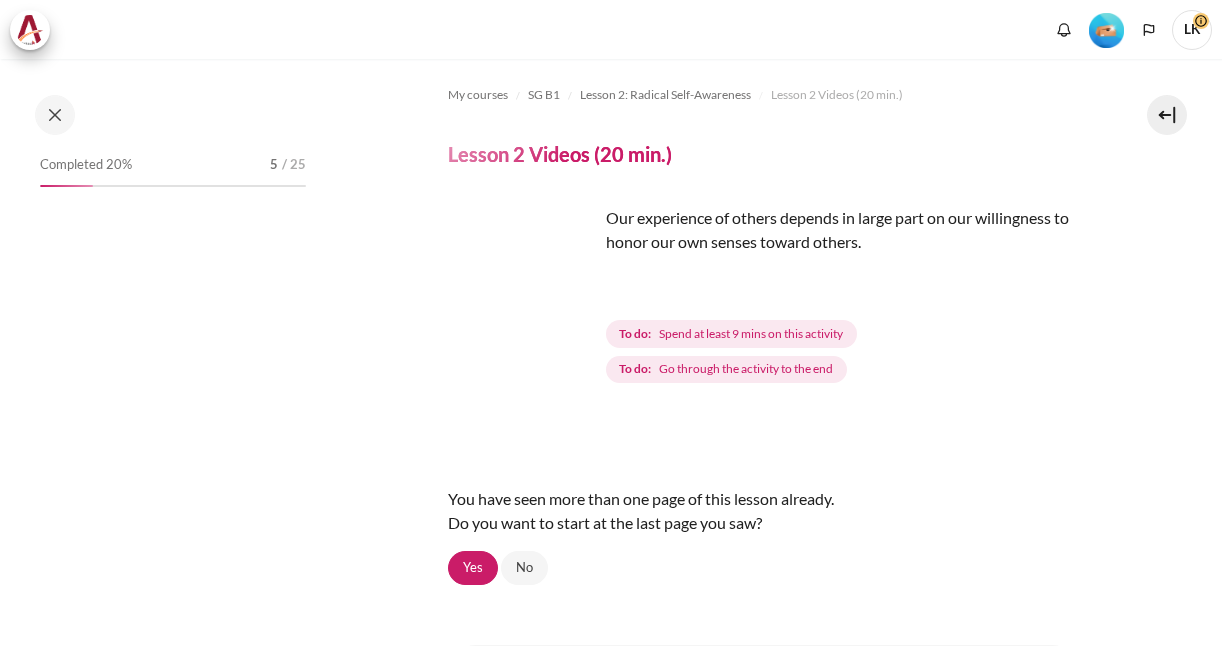 scroll, scrollTop: 0, scrollLeft: 0, axis: both 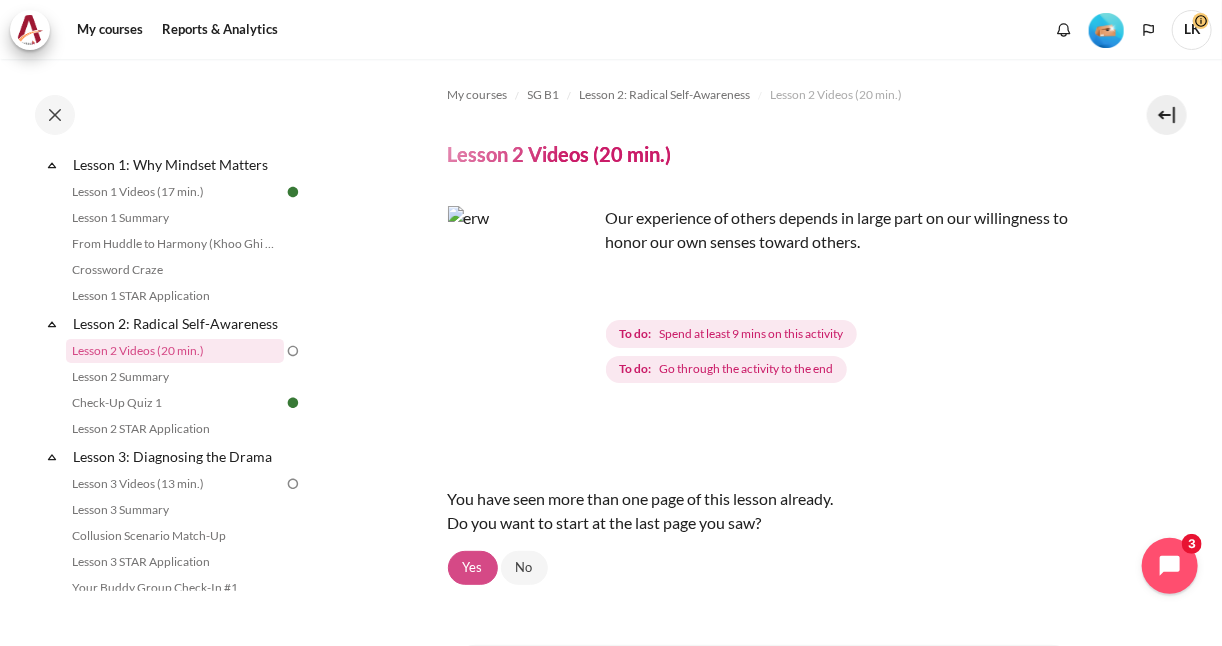 click on "Yes" at bounding box center [473, 568] 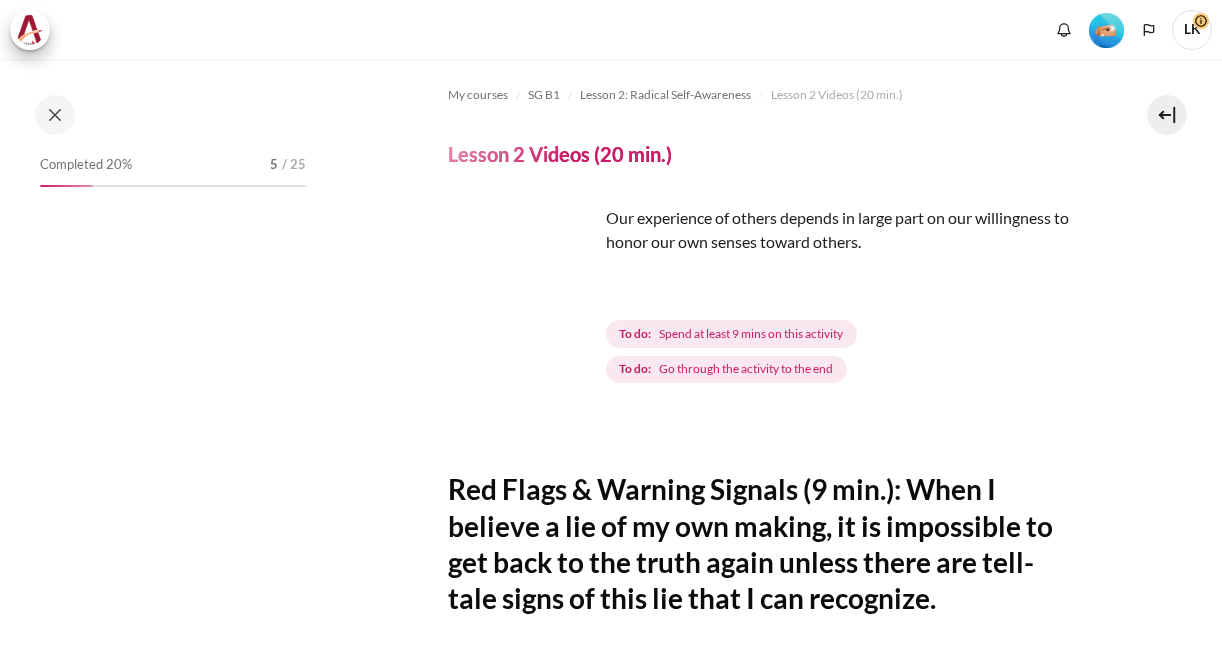 scroll, scrollTop: 0, scrollLeft: 0, axis: both 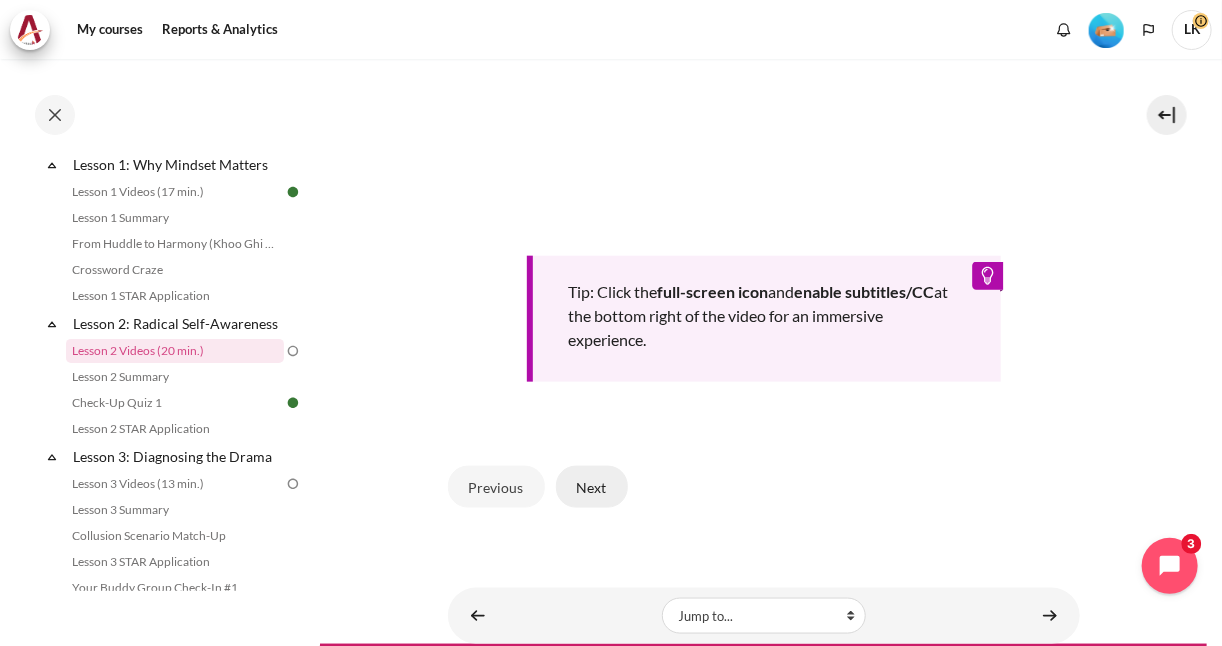 click on "Next" at bounding box center [592, 487] 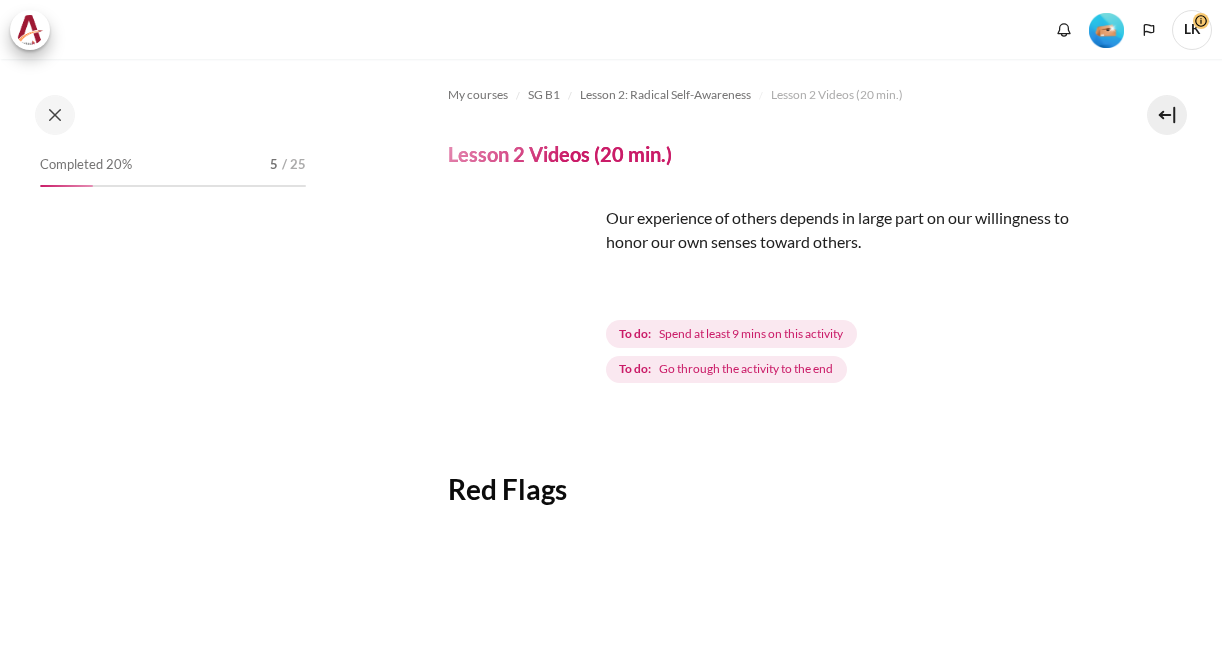 scroll, scrollTop: 0, scrollLeft: 0, axis: both 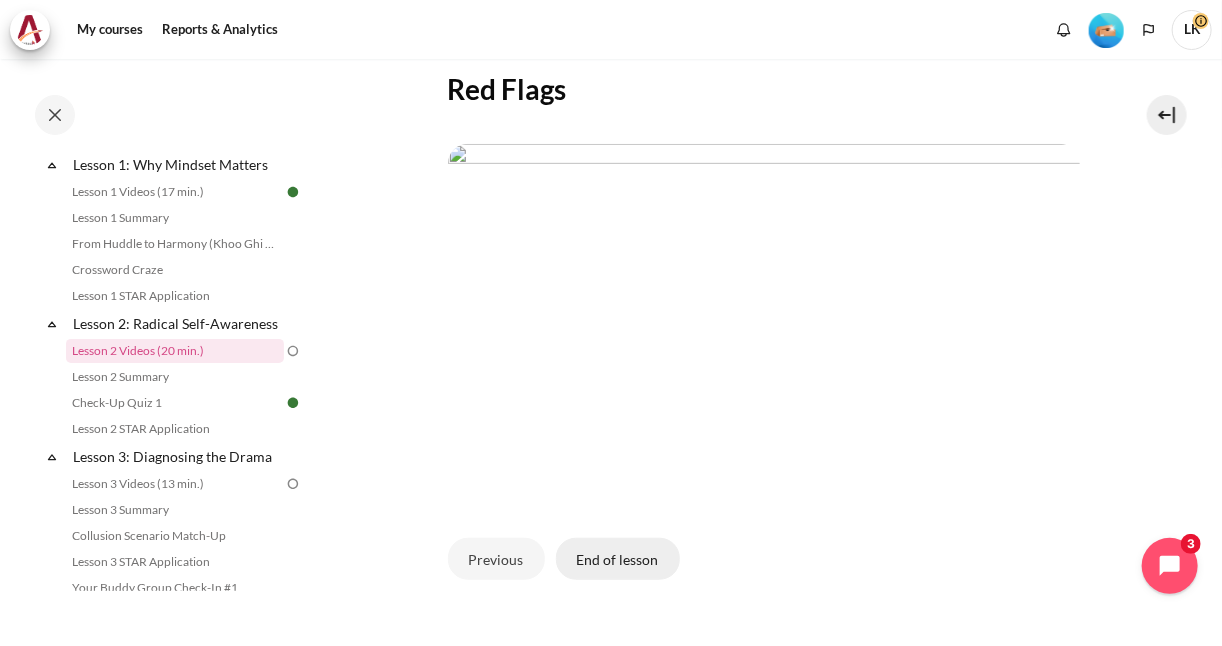 click on "End of lesson" at bounding box center (618, 559) 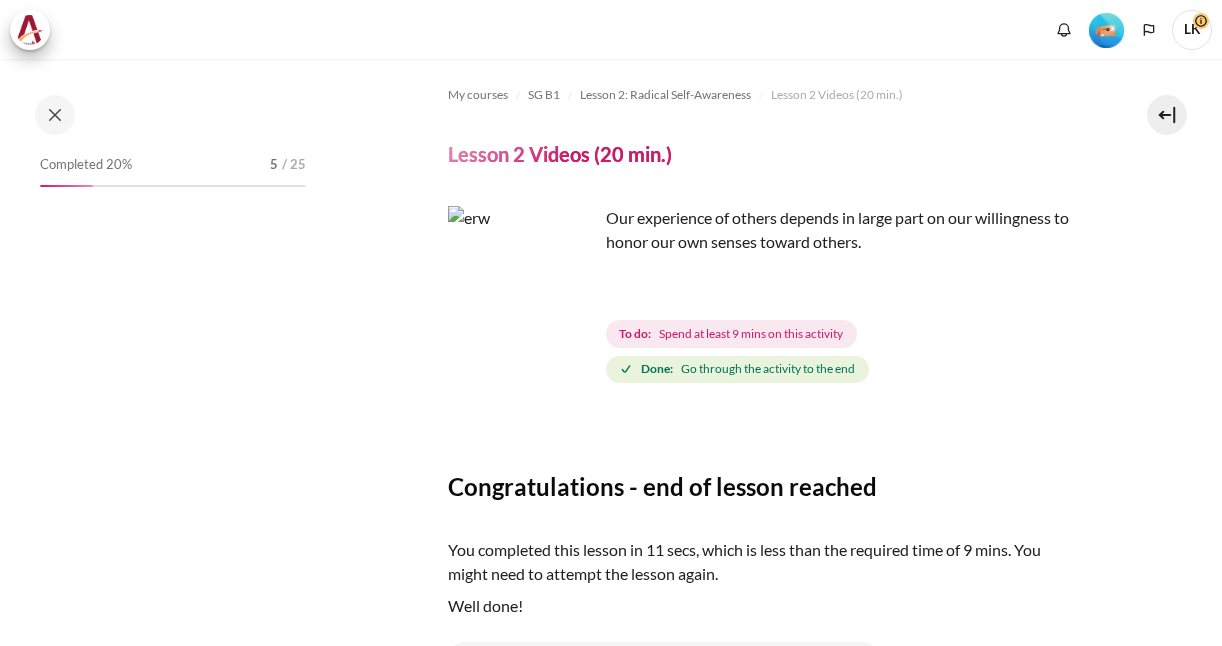 scroll, scrollTop: 0, scrollLeft: 0, axis: both 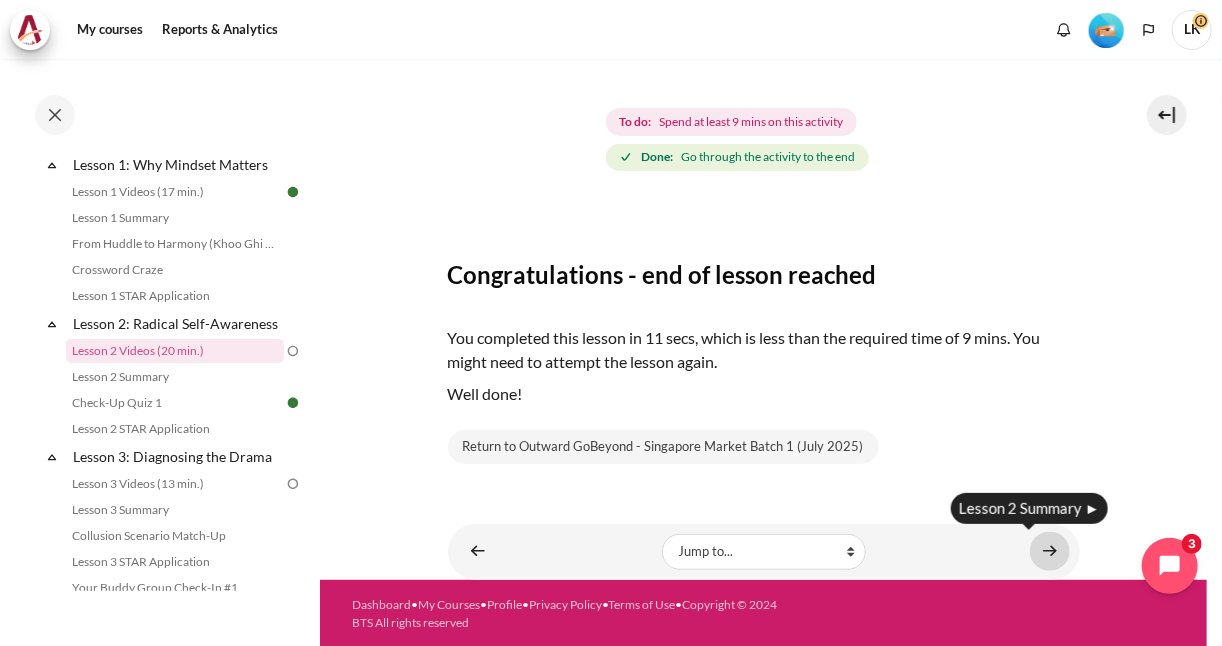 click at bounding box center (1050, 551) 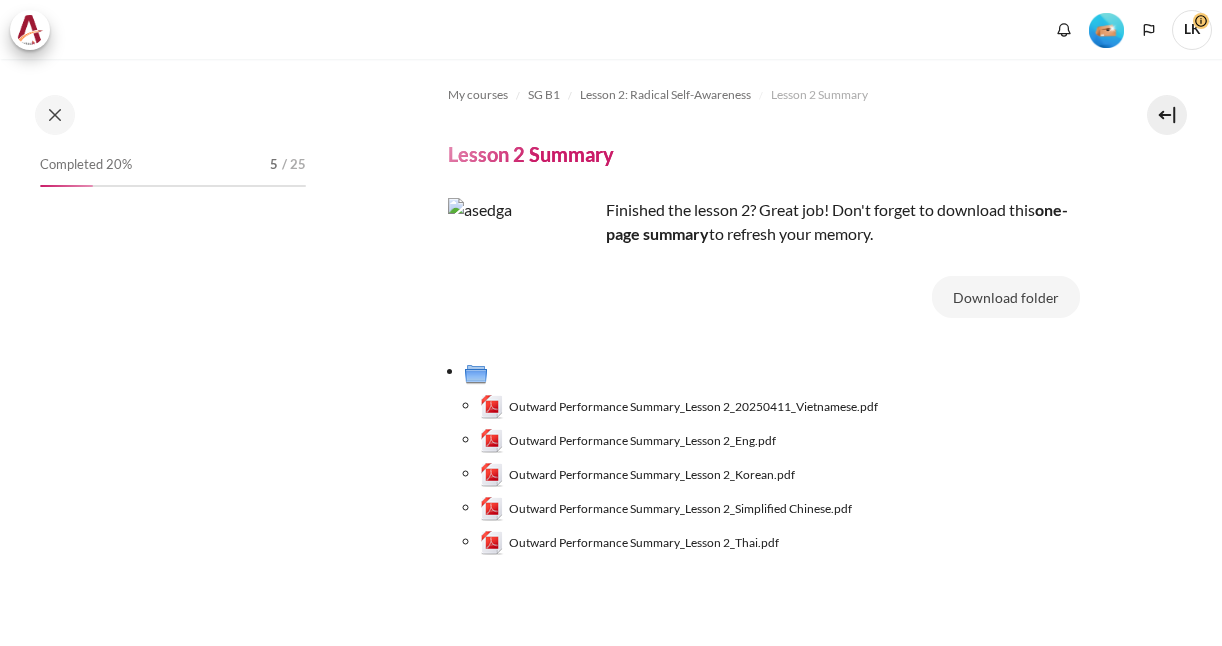 scroll, scrollTop: 0, scrollLeft: 0, axis: both 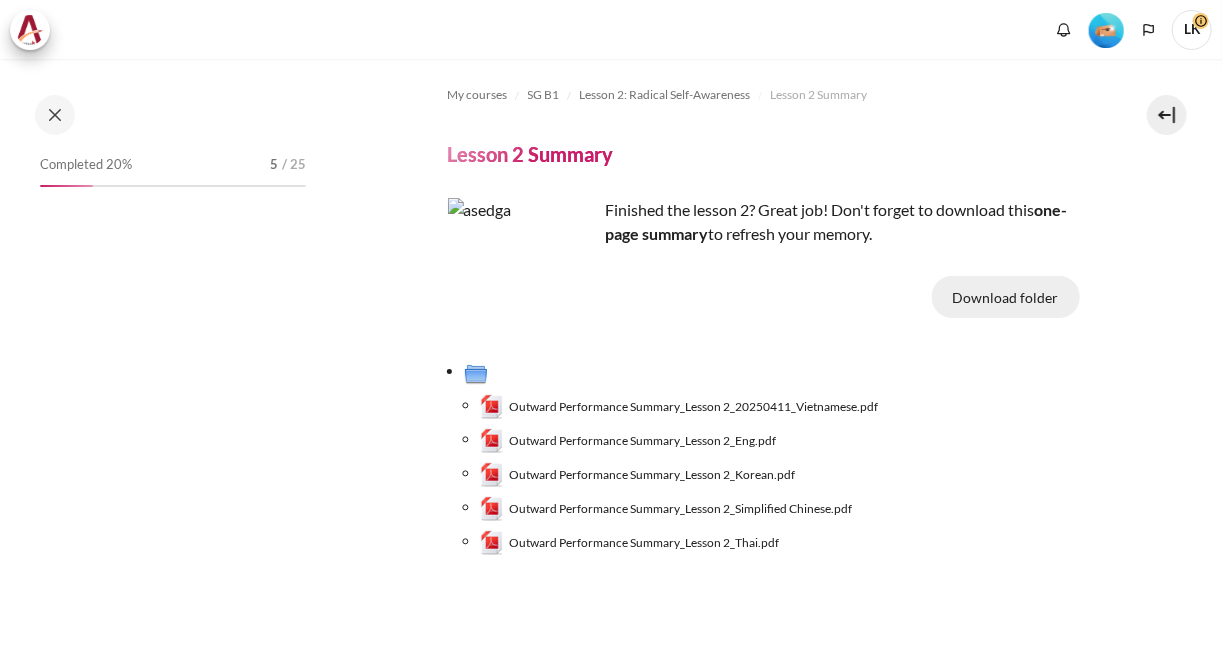 click on "Download folder" at bounding box center (1006, 297) 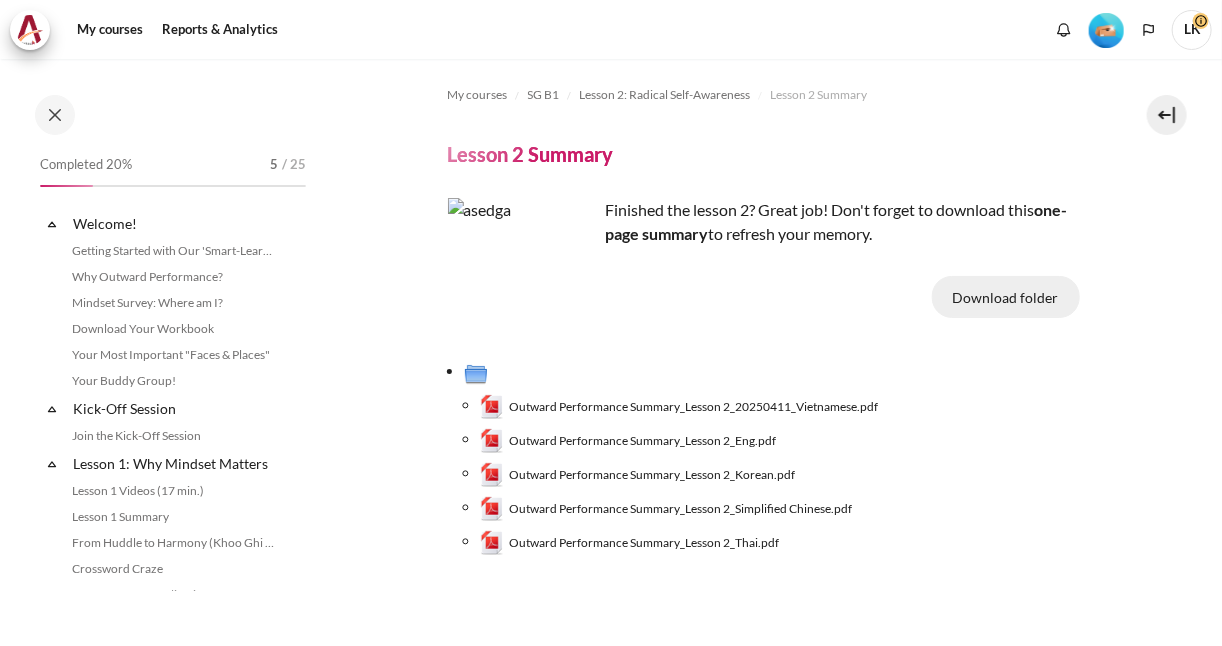 scroll, scrollTop: 325, scrollLeft: 0, axis: vertical 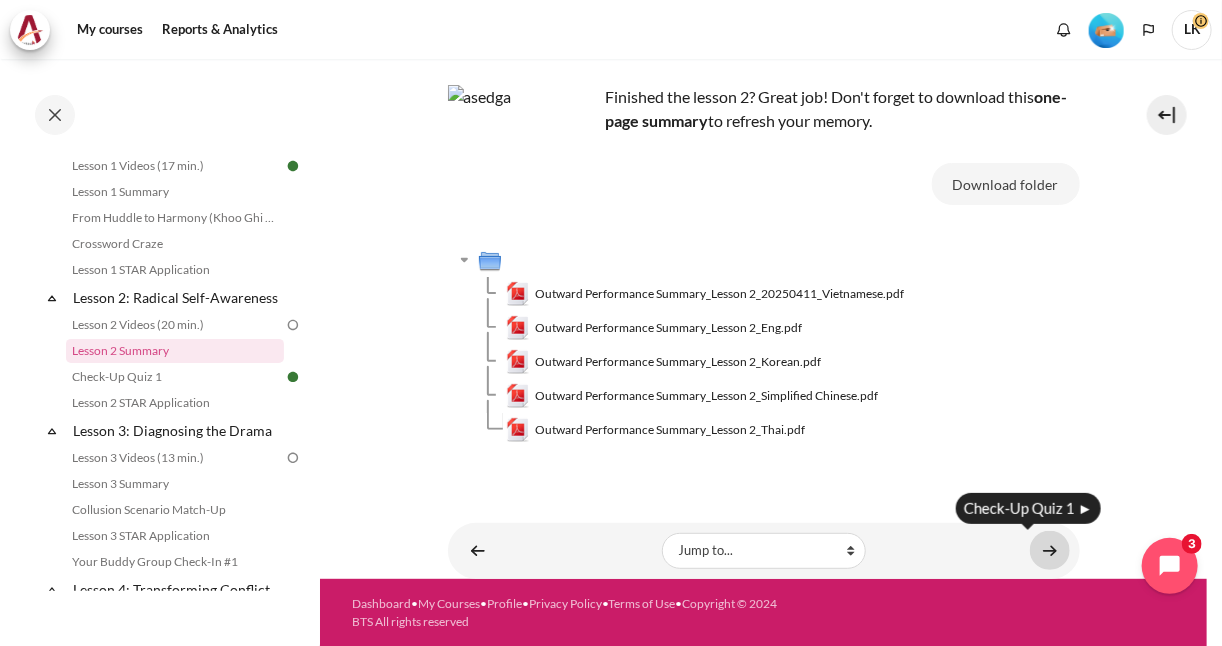 click at bounding box center [1050, 550] 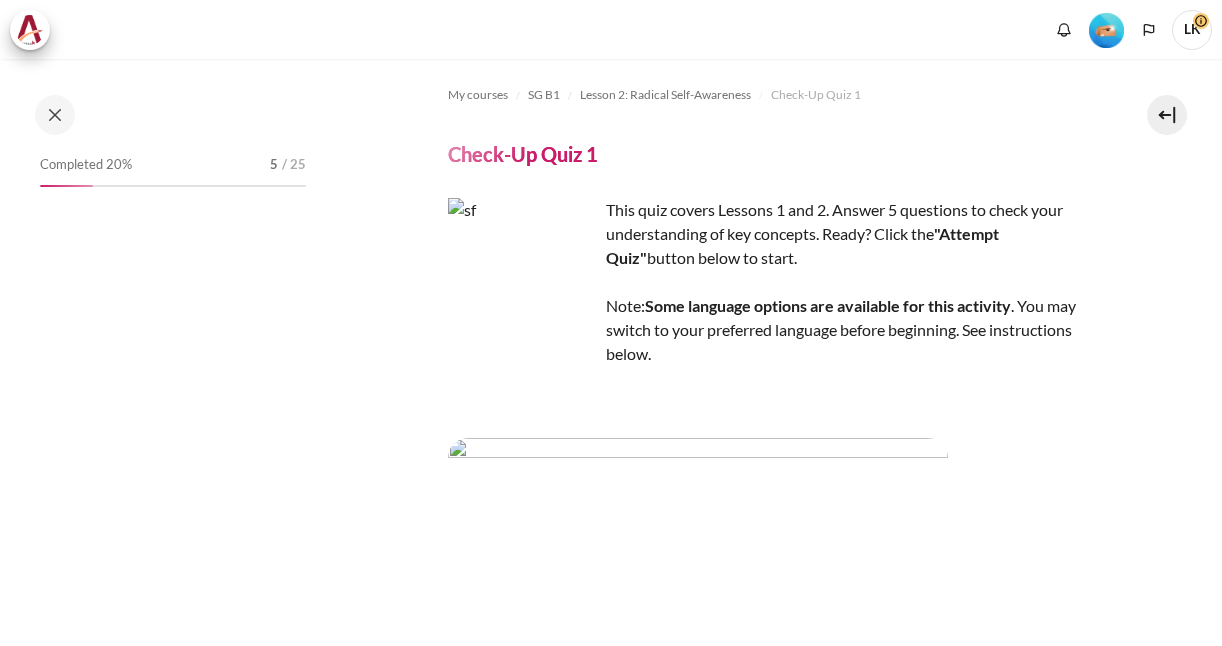 scroll, scrollTop: 0, scrollLeft: 0, axis: both 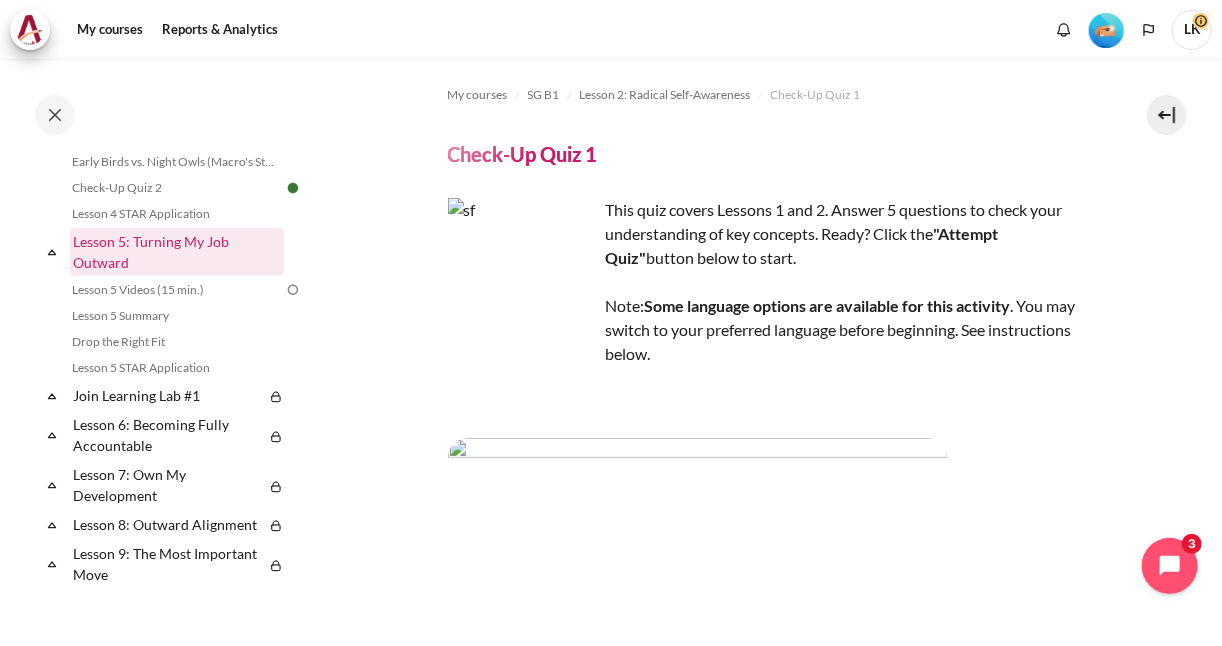click on "Lesson 5: Turning My Job Outward" at bounding box center [177, 252] 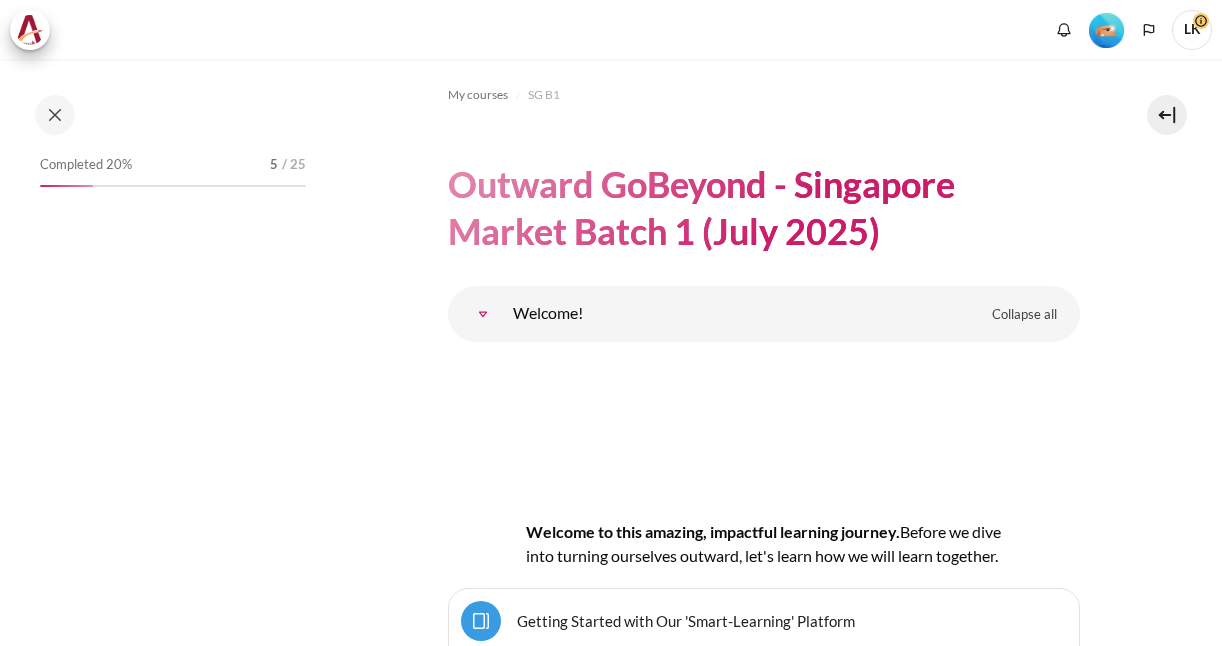 scroll, scrollTop: 0, scrollLeft: 0, axis: both 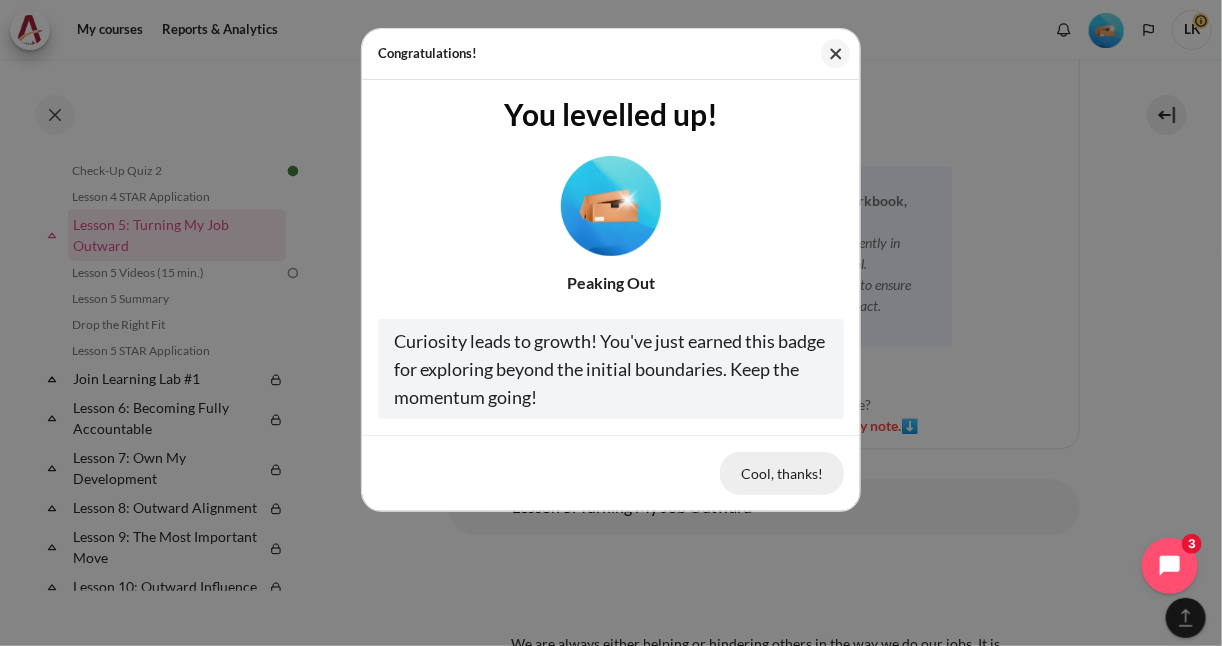click on "Cool, thanks!" at bounding box center (782, 473) 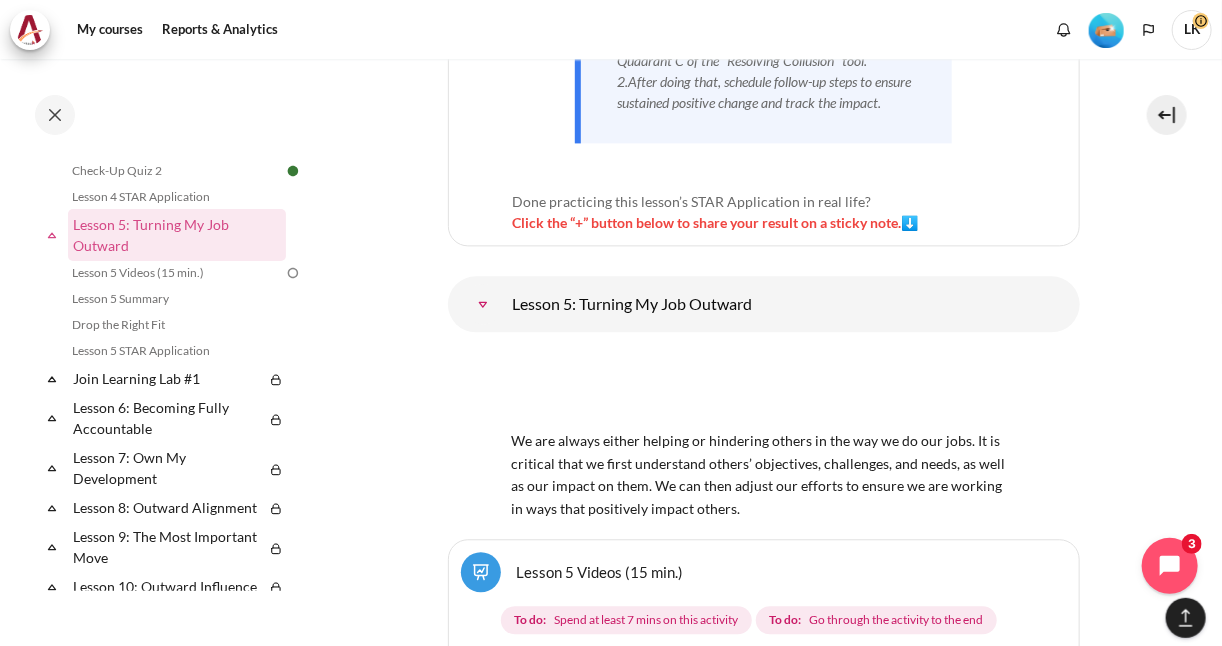 scroll, scrollTop: 11052, scrollLeft: 0, axis: vertical 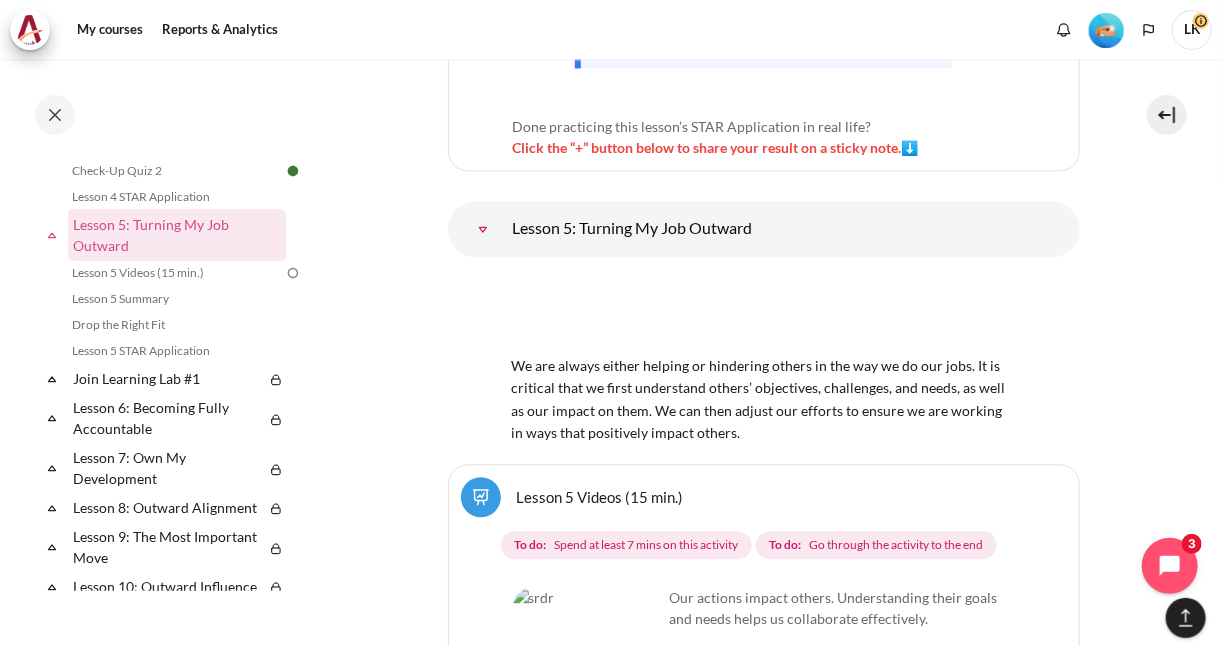 click at bounding box center [483, 229] 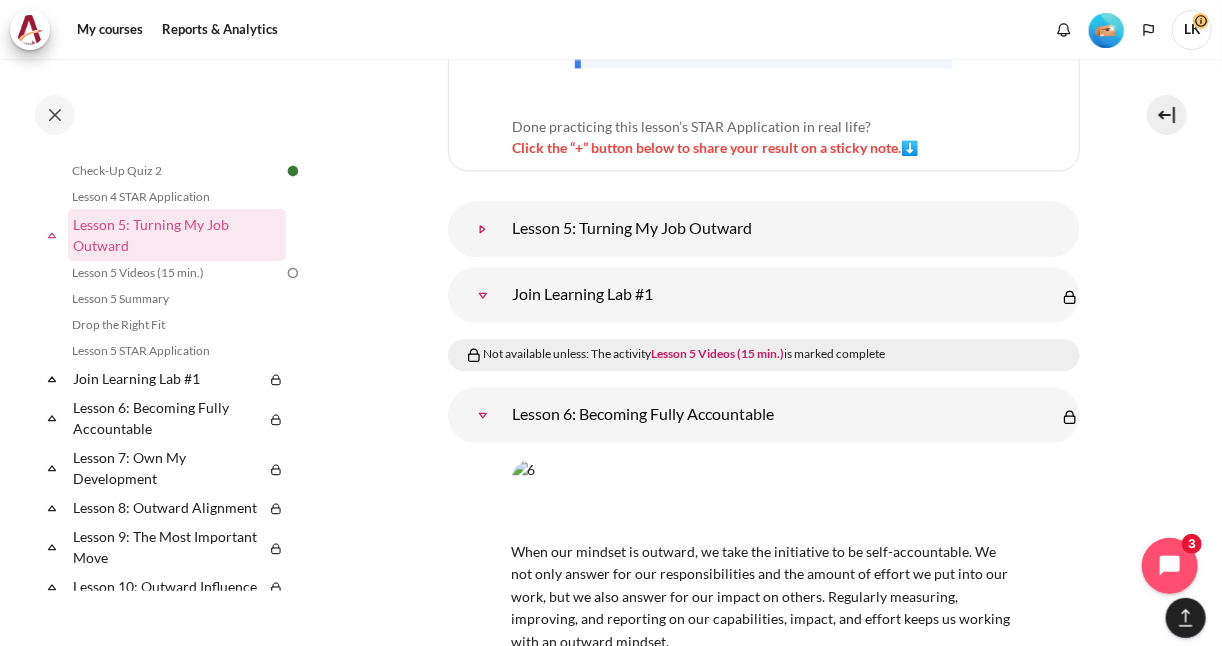 click at bounding box center [483, 229] 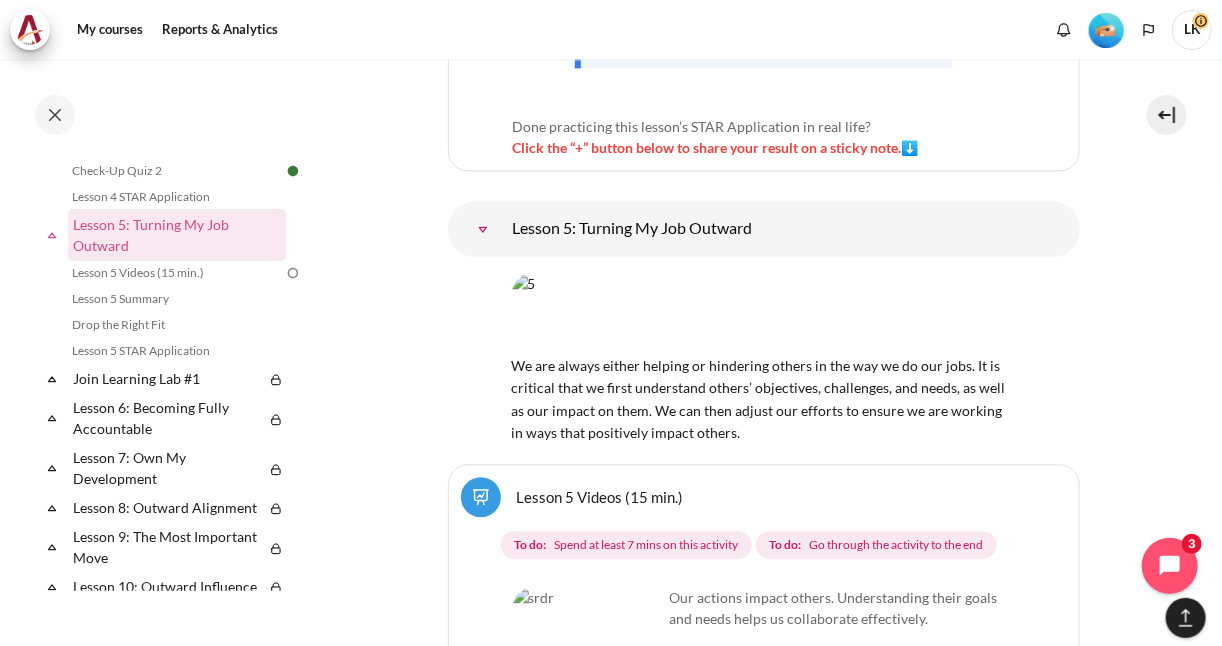 click at bounding box center [764, 312] 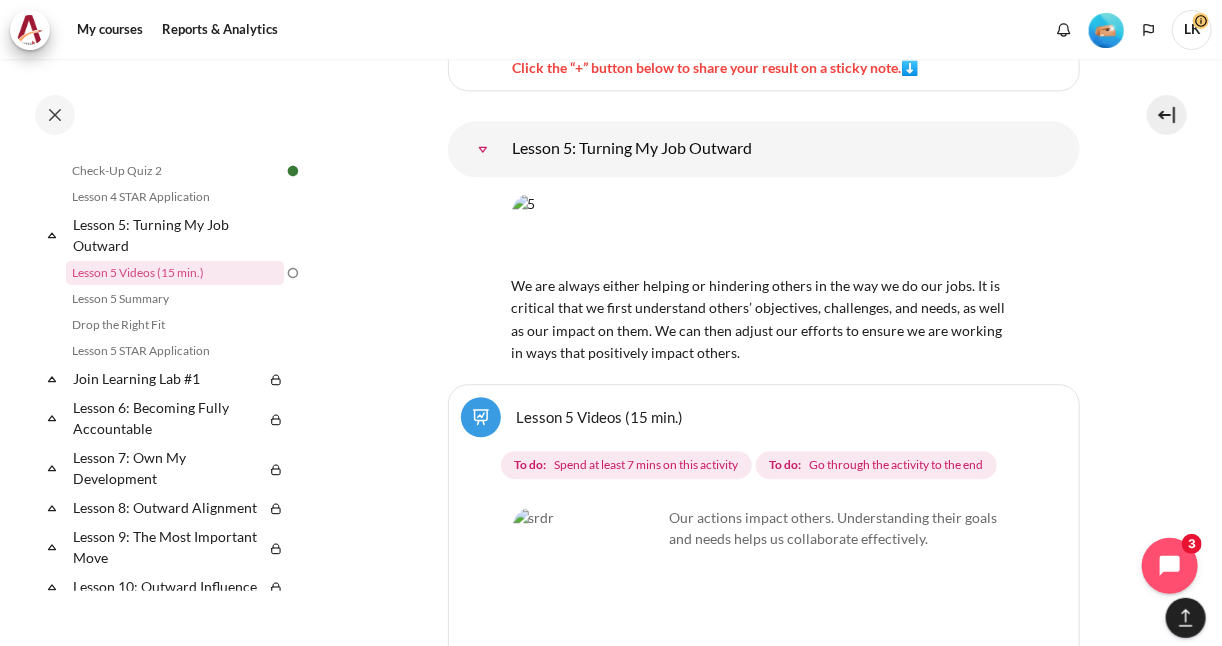 scroll, scrollTop: 11212, scrollLeft: 0, axis: vertical 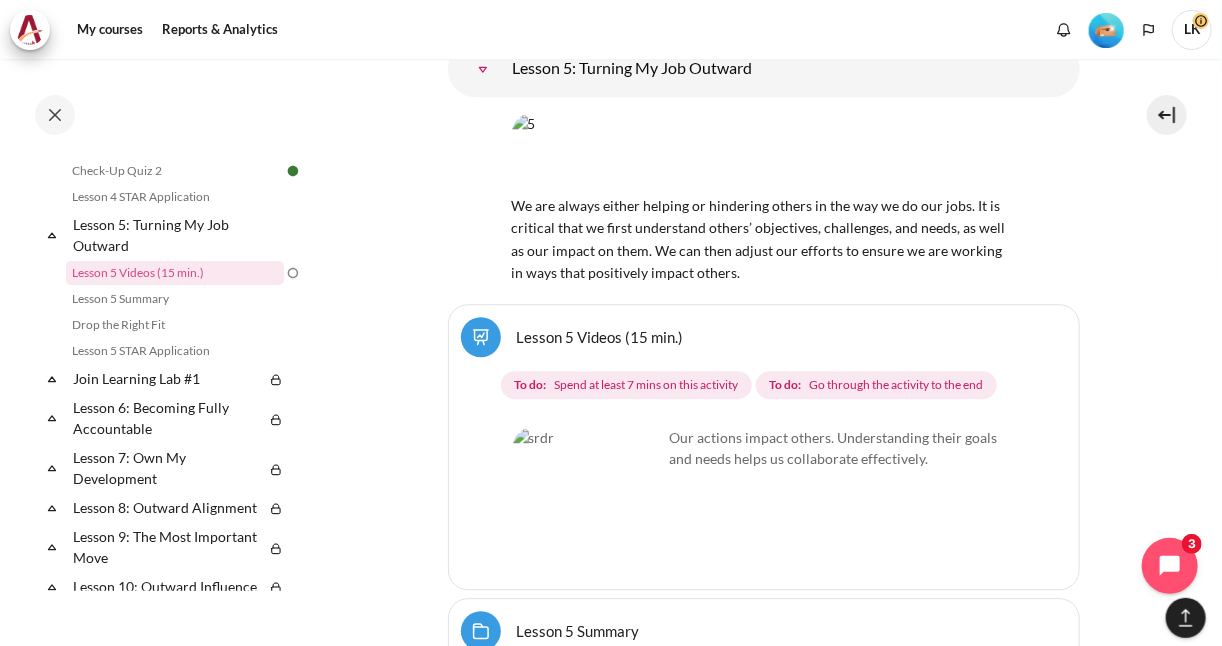 click at bounding box center (588, 502) 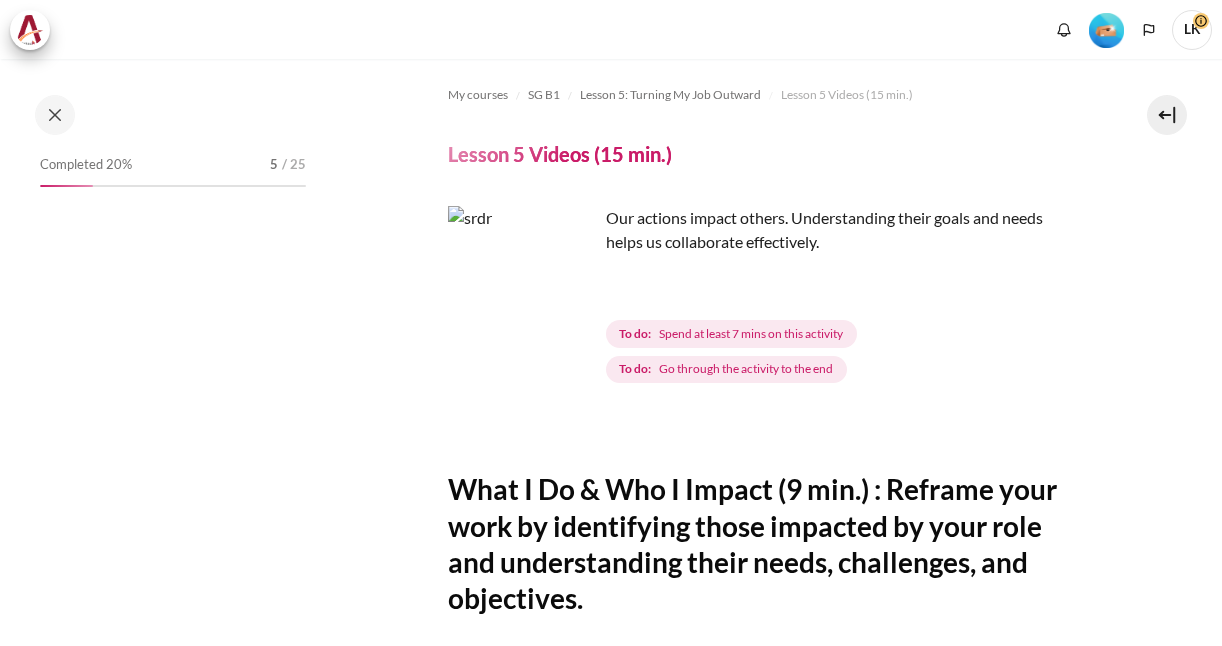 scroll, scrollTop: 0, scrollLeft: 0, axis: both 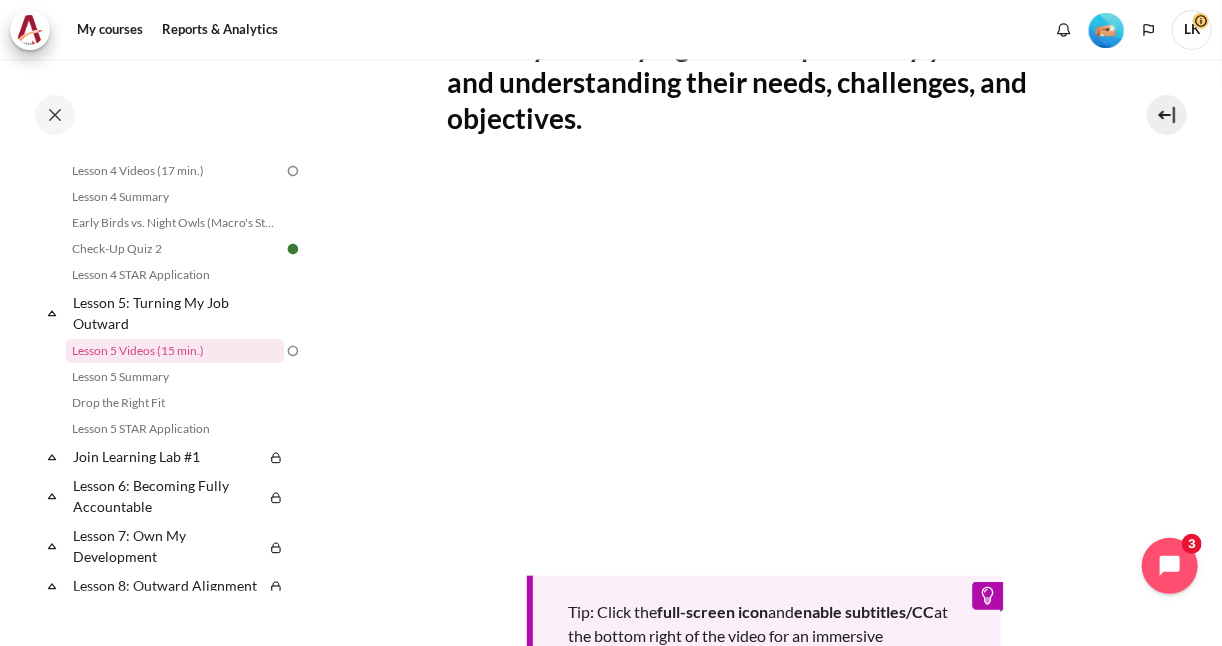 click on "My courses
SG B1
Lesson 5: Turning My Job Outward
Lesson 5 Videos (15 min.)
Lesson 5 Videos (15 min.)
Completion requirements" at bounding box center (763, 271) 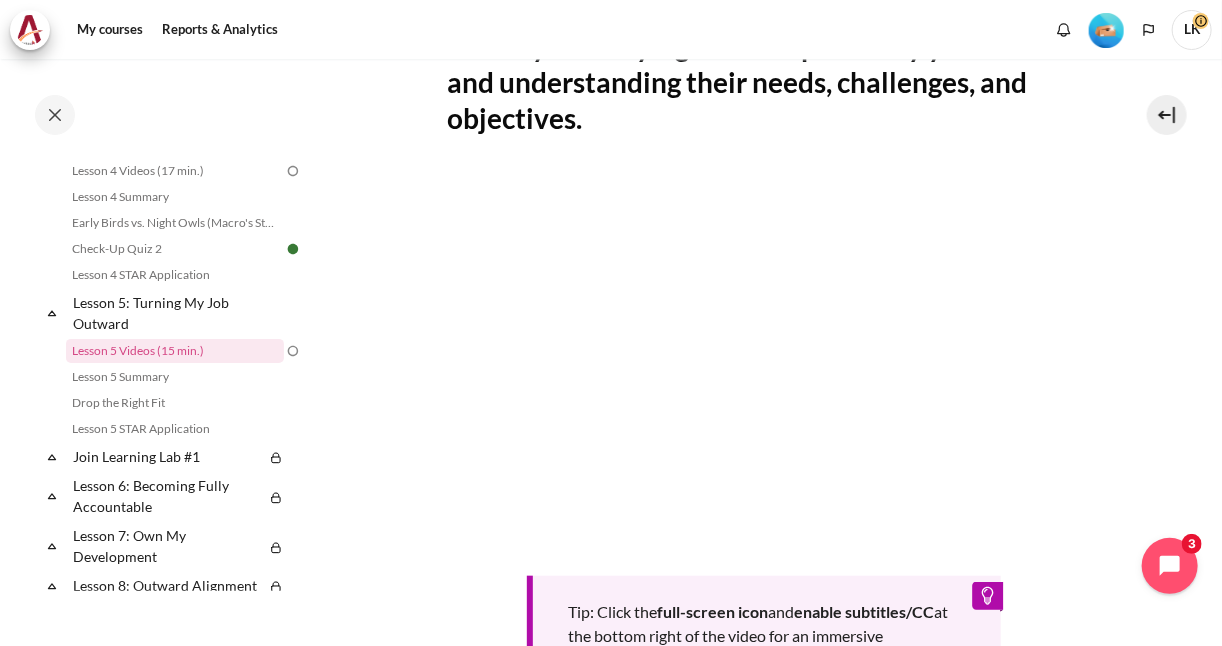 scroll, scrollTop: 860, scrollLeft: 0, axis: vertical 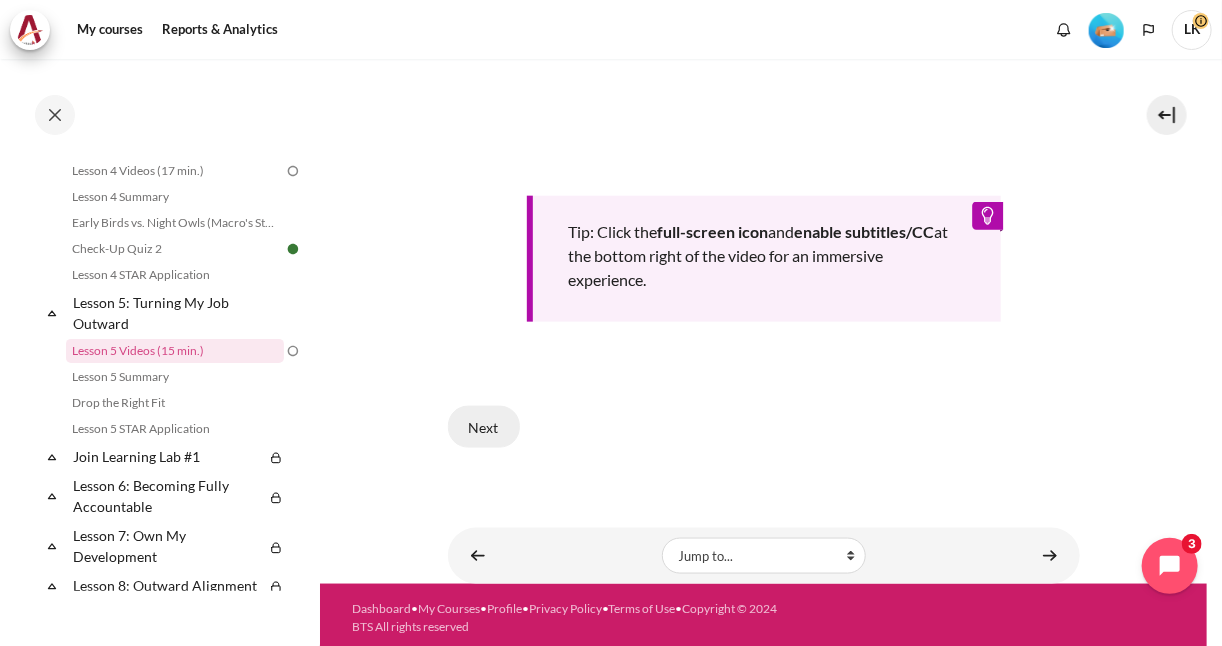 click on "Next" at bounding box center [484, 427] 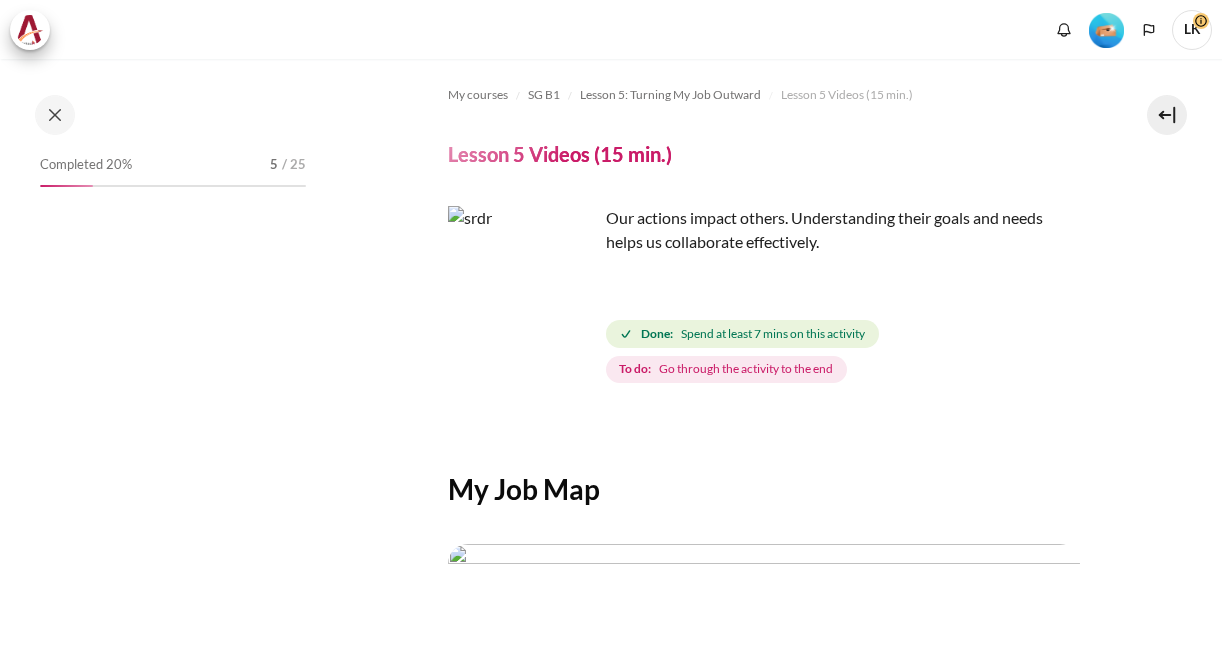 scroll, scrollTop: 0, scrollLeft: 0, axis: both 